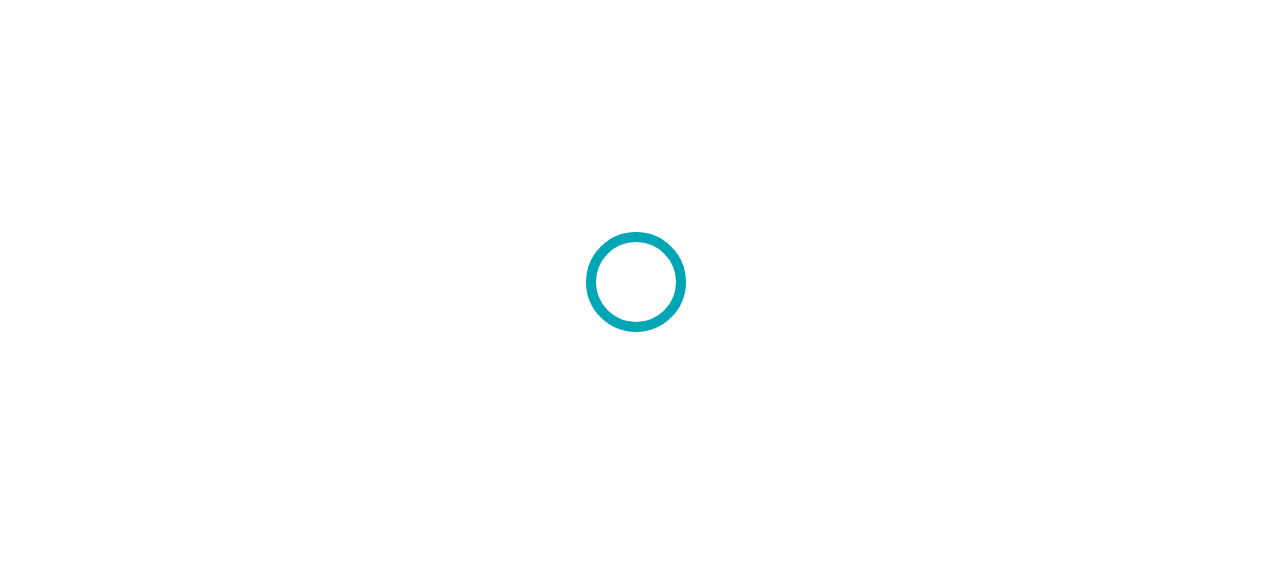 scroll, scrollTop: 0, scrollLeft: 0, axis: both 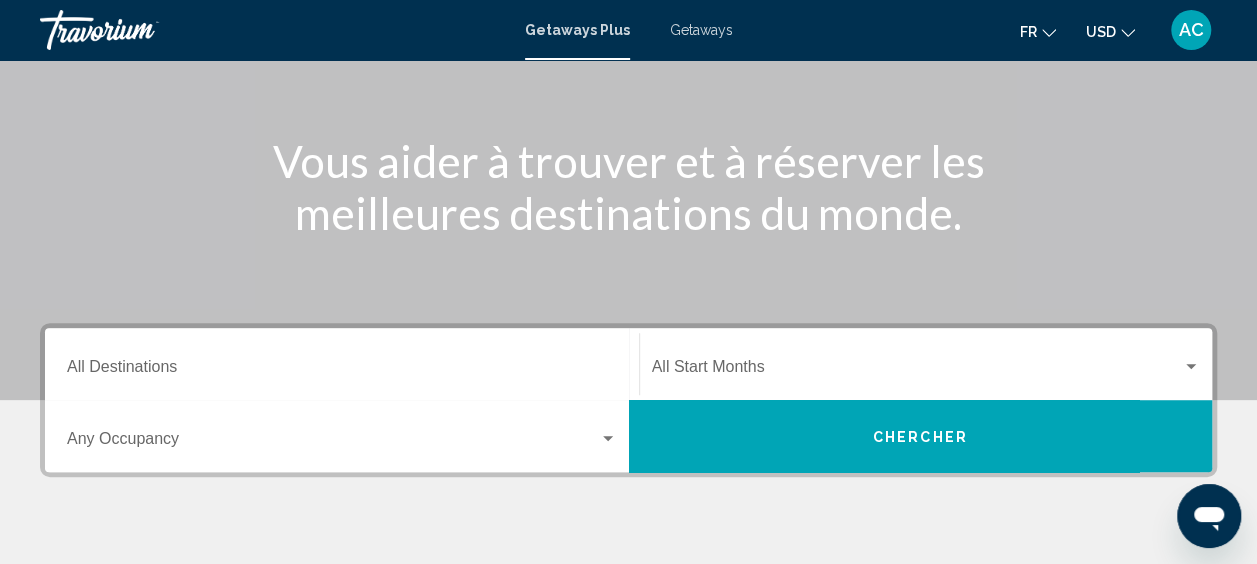 click on "Destination All Destinations" at bounding box center [342, 371] 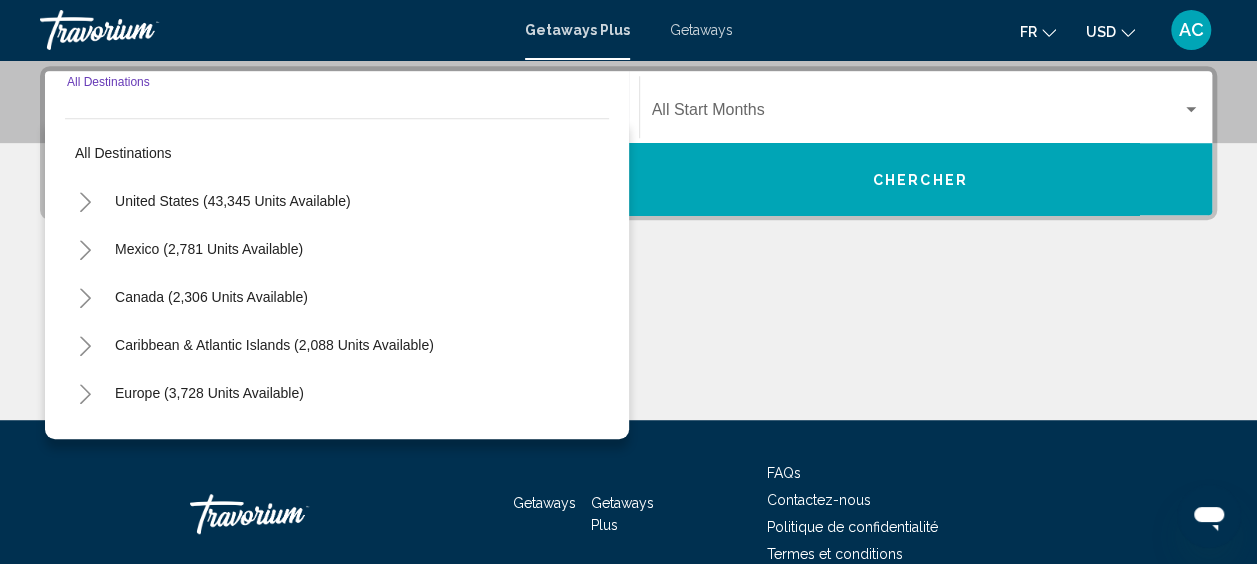 scroll, scrollTop: 458, scrollLeft: 0, axis: vertical 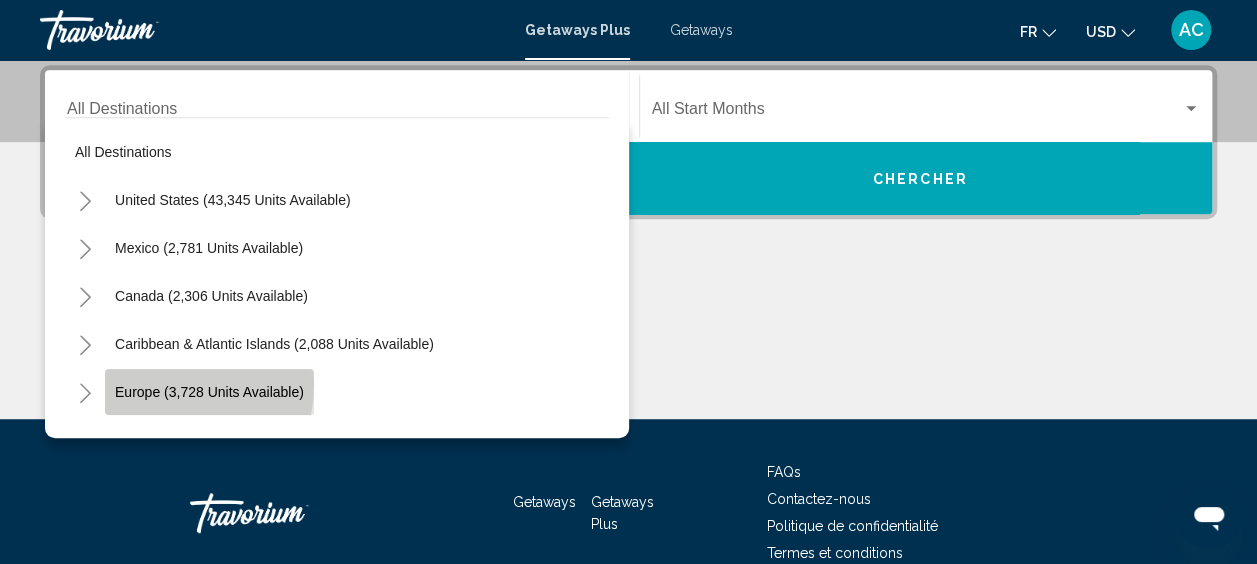 click on "Europe (3,728 units available)" 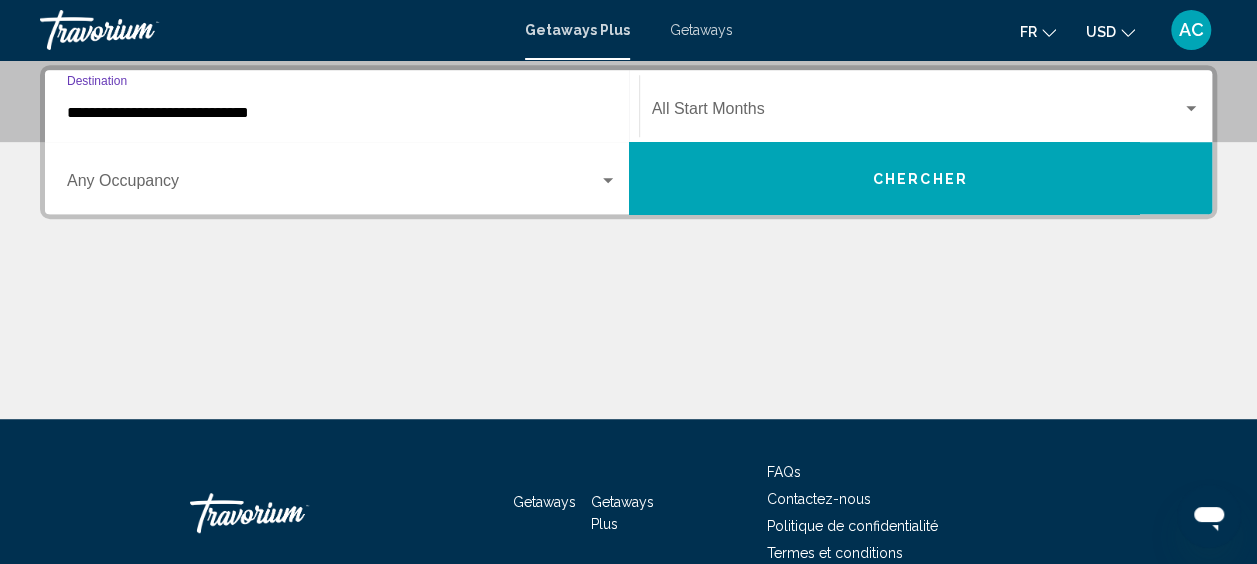 click at bounding box center [917, 113] 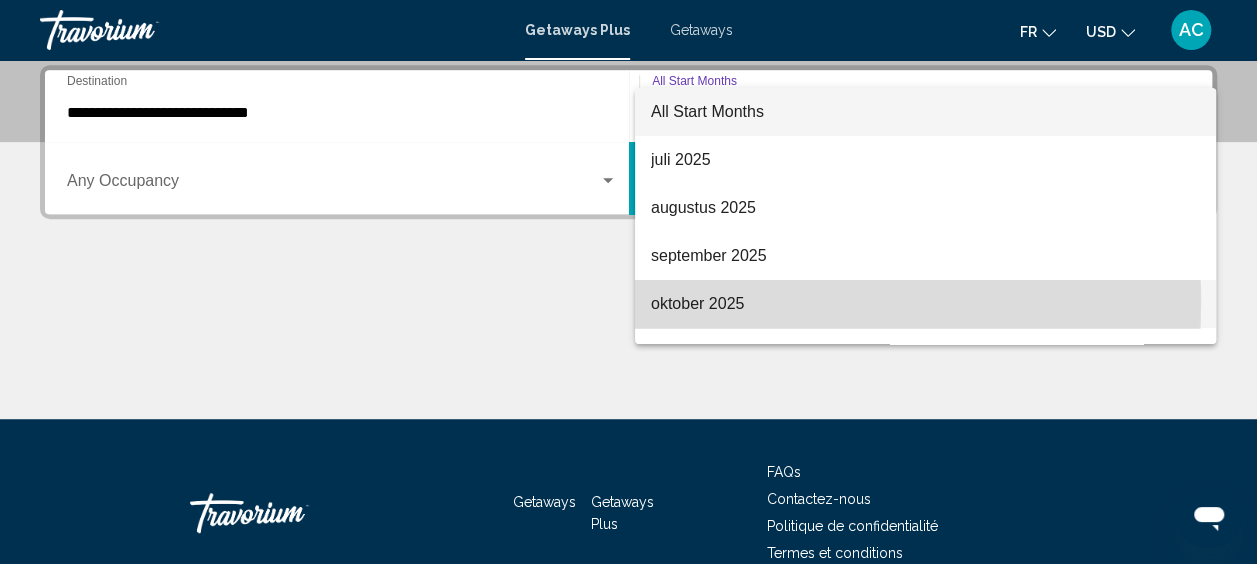 click on "oktober 2025" at bounding box center (925, 304) 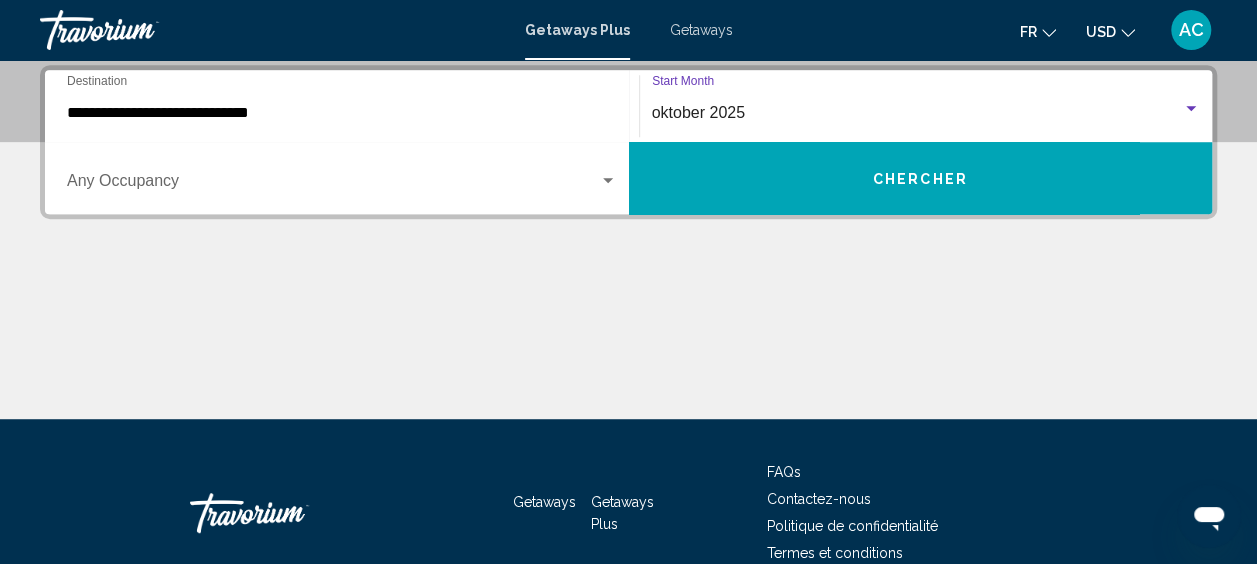click at bounding box center [333, 185] 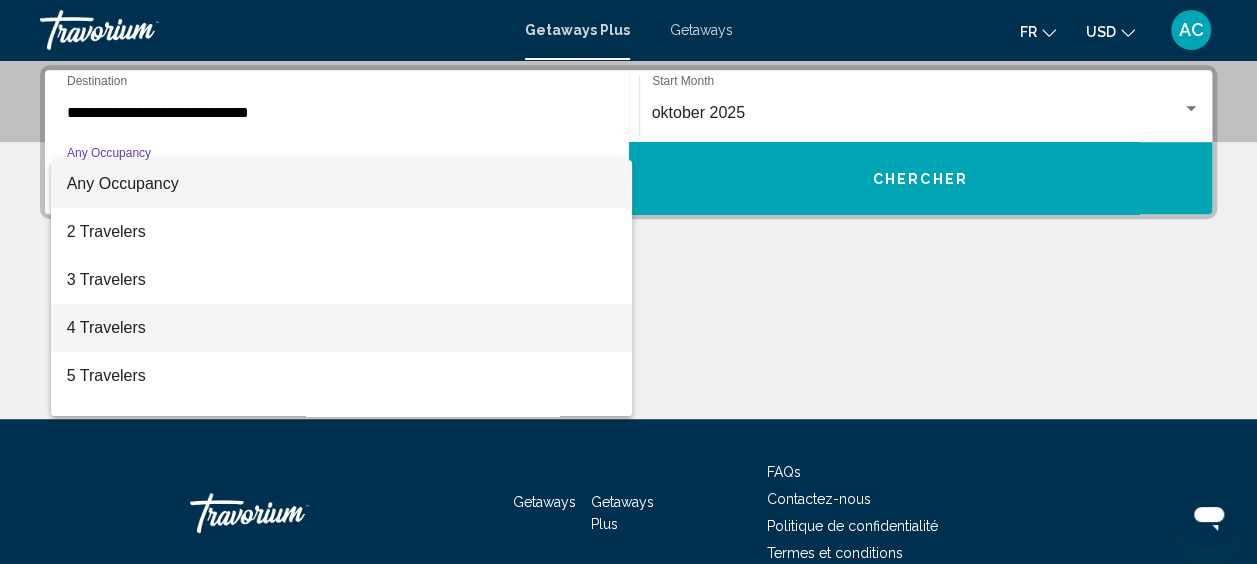 click on "4 Travelers" at bounding box center (342, 328) 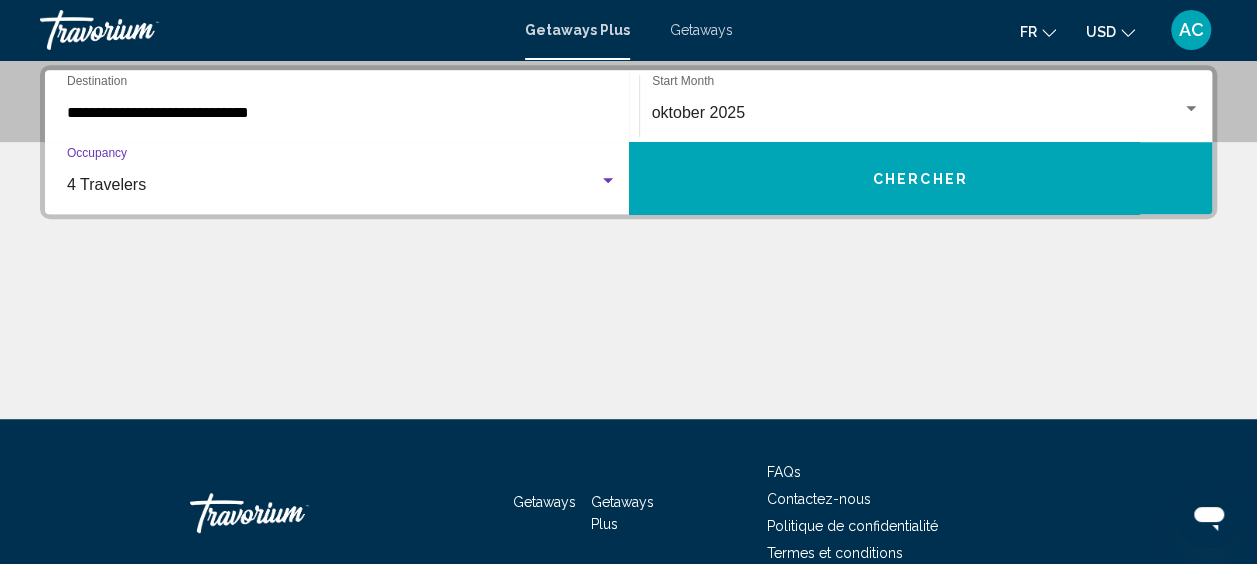 click on "USD" 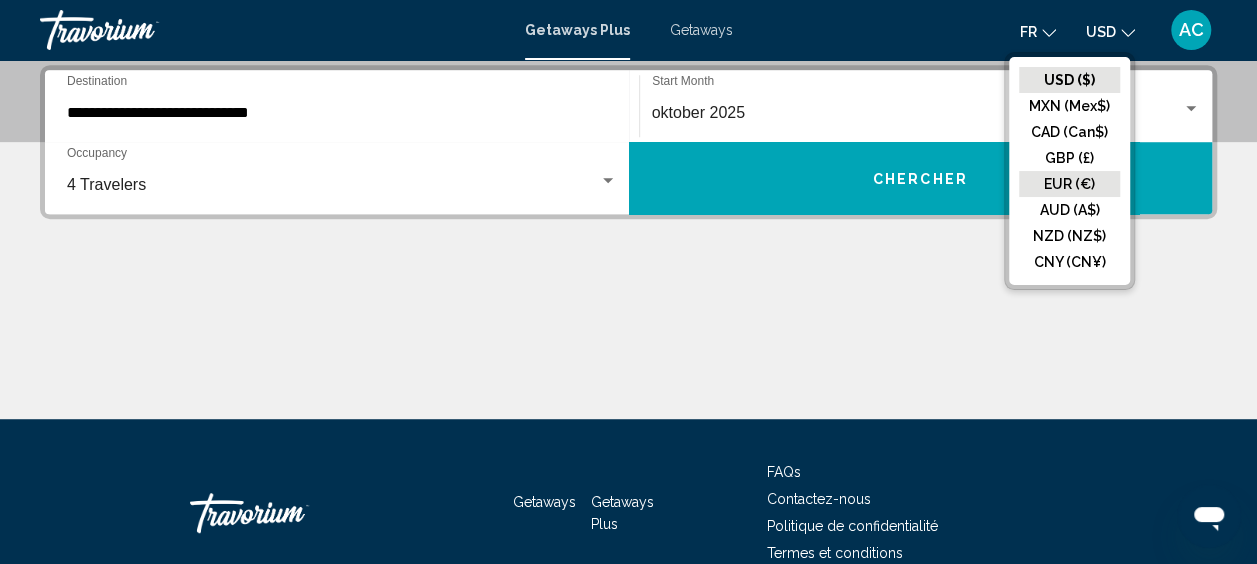 click on "EUR (€)" 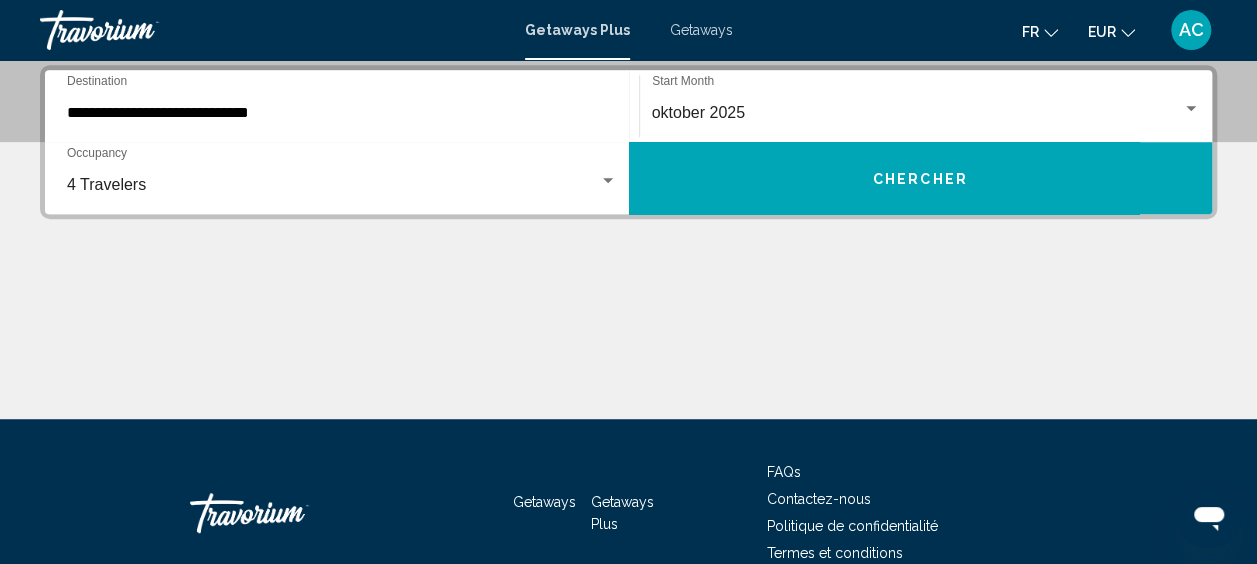 click on "Chercher" at bounding box center [921, 178] 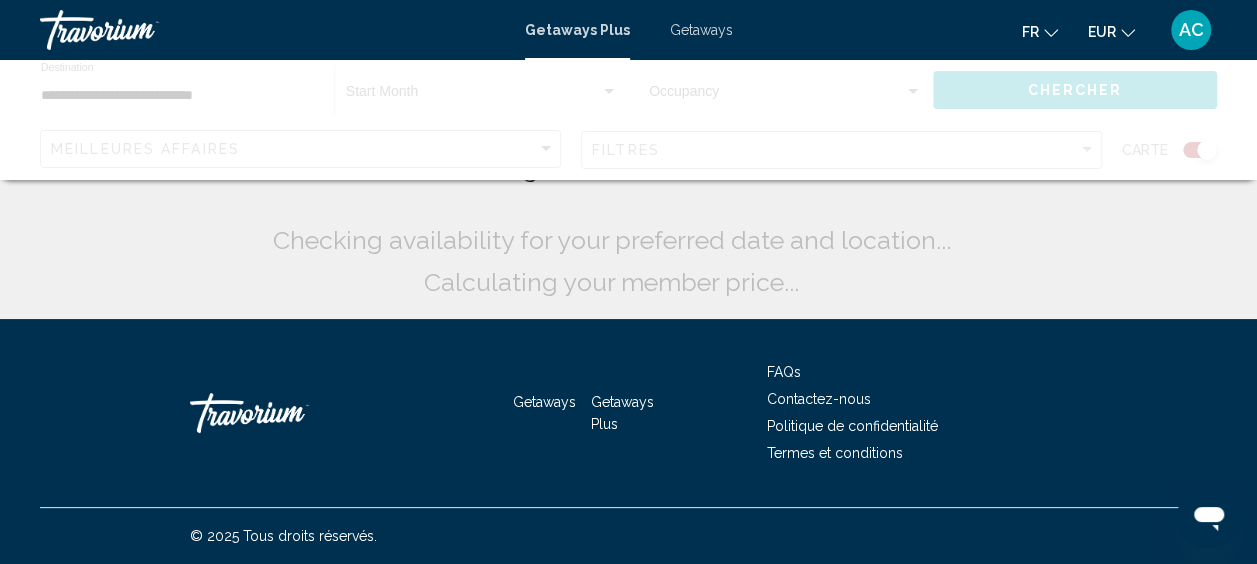 scroll, scrollTop: 0, scrollLeft: 0, axis: both 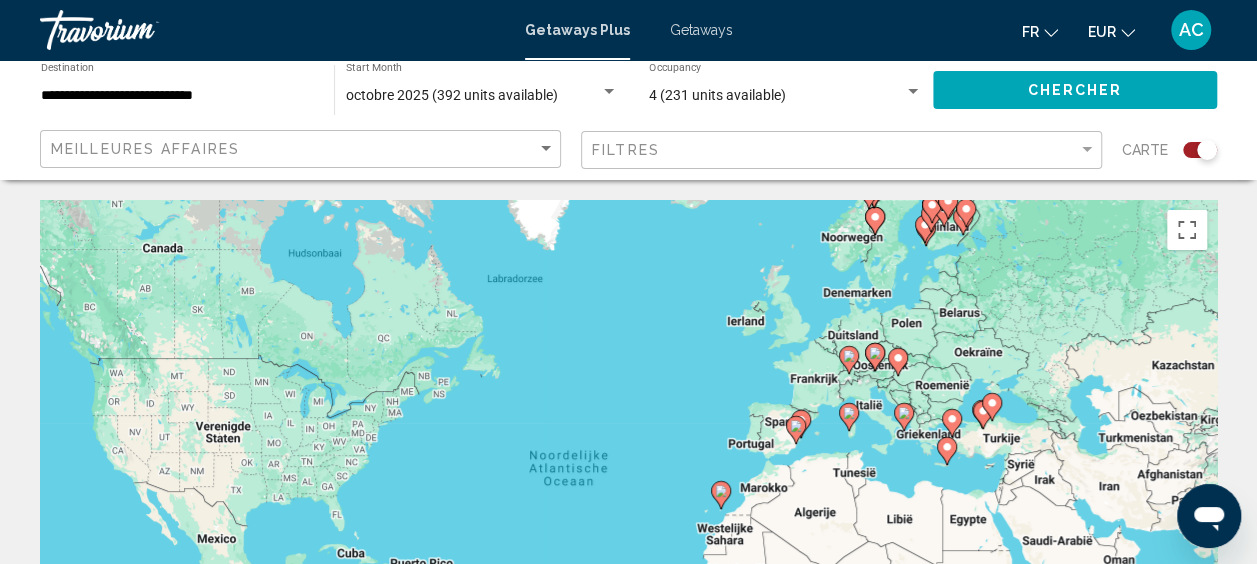 click 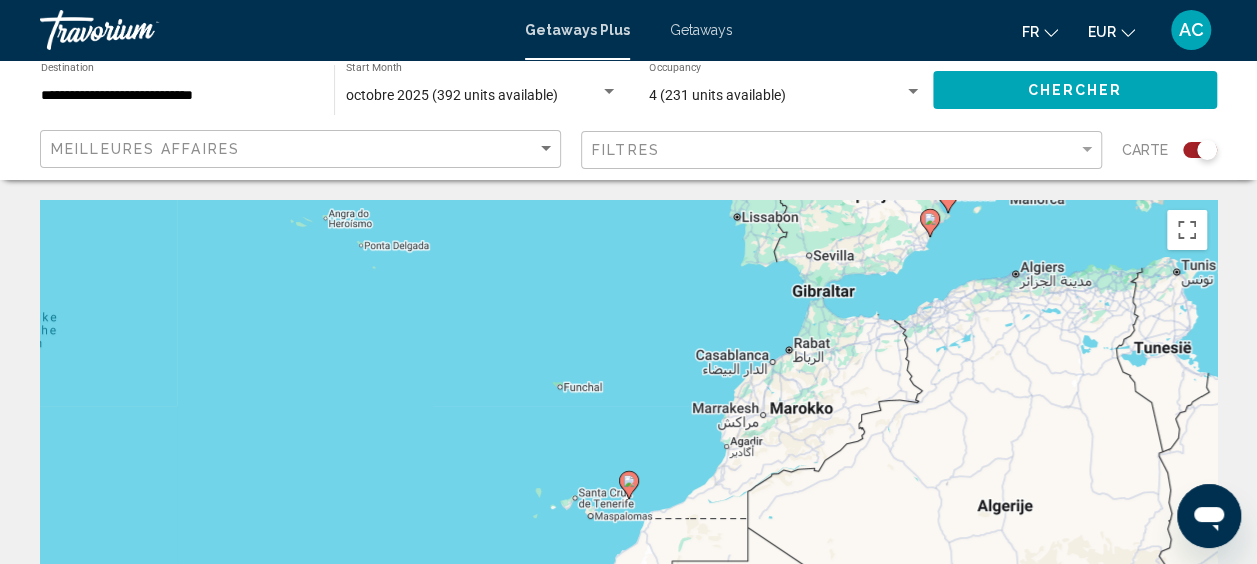 click on "Druk op Alt + Enter om te slepen met het toetsenbord. Gebruik dan de pijltoetsen om de markering te verplaatsen. Druk op Enter om de actie af te ronden. Druk op Escape om te annuleren." at bounding box center [628, 500] 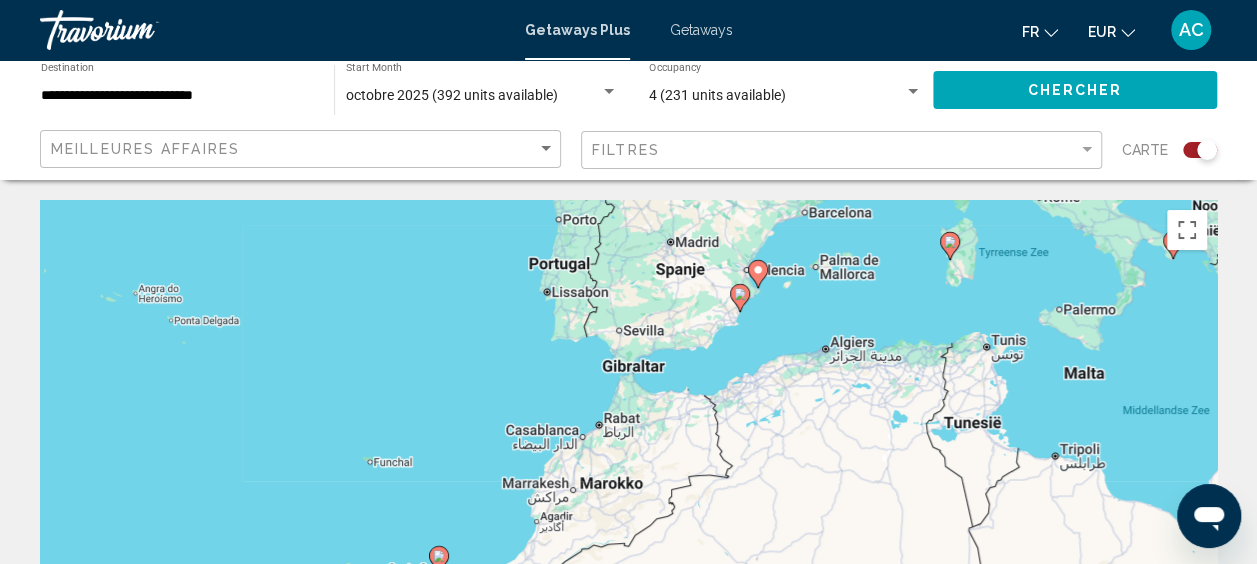 drag, startPoint x: 643, startPoint y: 284, endPoint x: 446, endPoint y: 358, distance: 210.44002 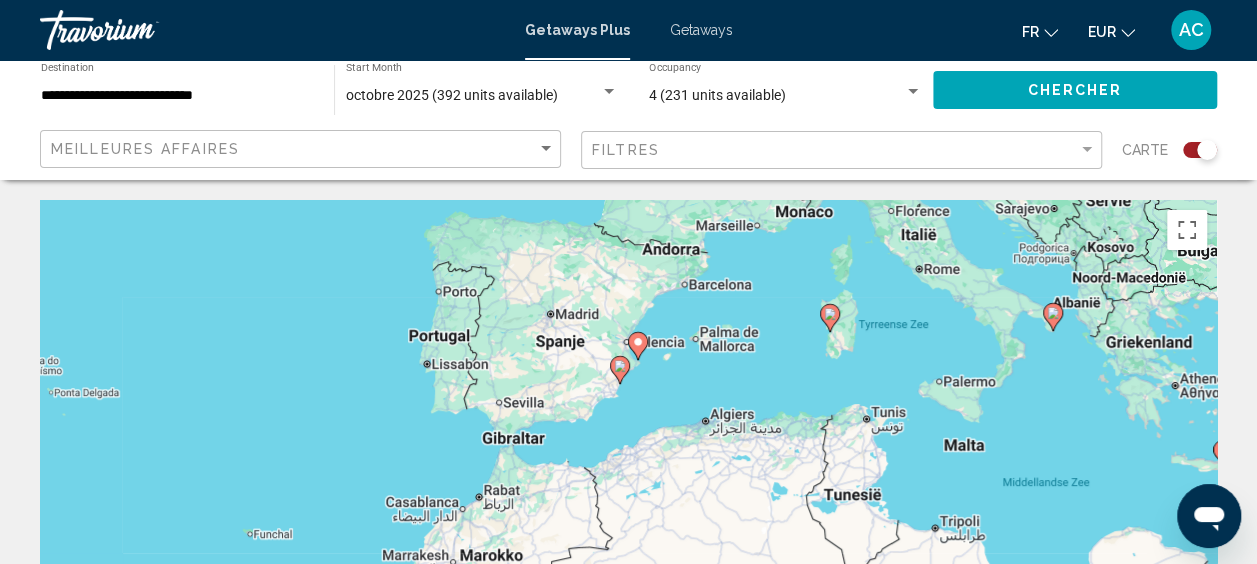 drag, startPoint x: 788, startPoint y: 320, endPoint x: 702, endPoint y: 372, distance: 100.49876 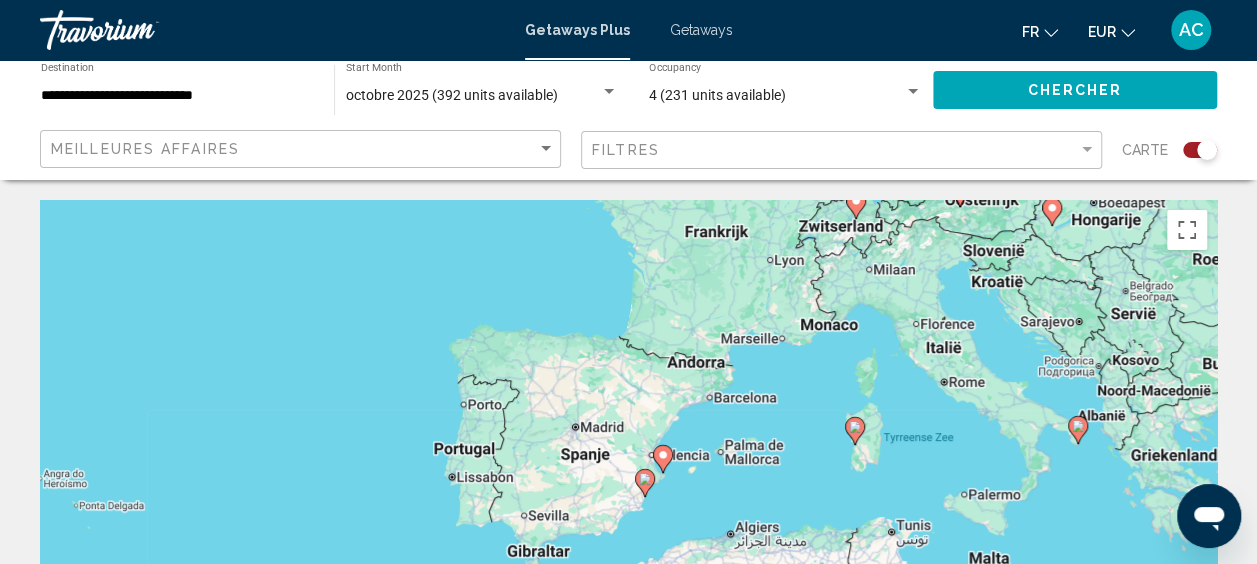 drag, startPoint x: 1037, startPoint y: 412, endPoint x: 1062, endPoint y: 528, distance: 118.66339 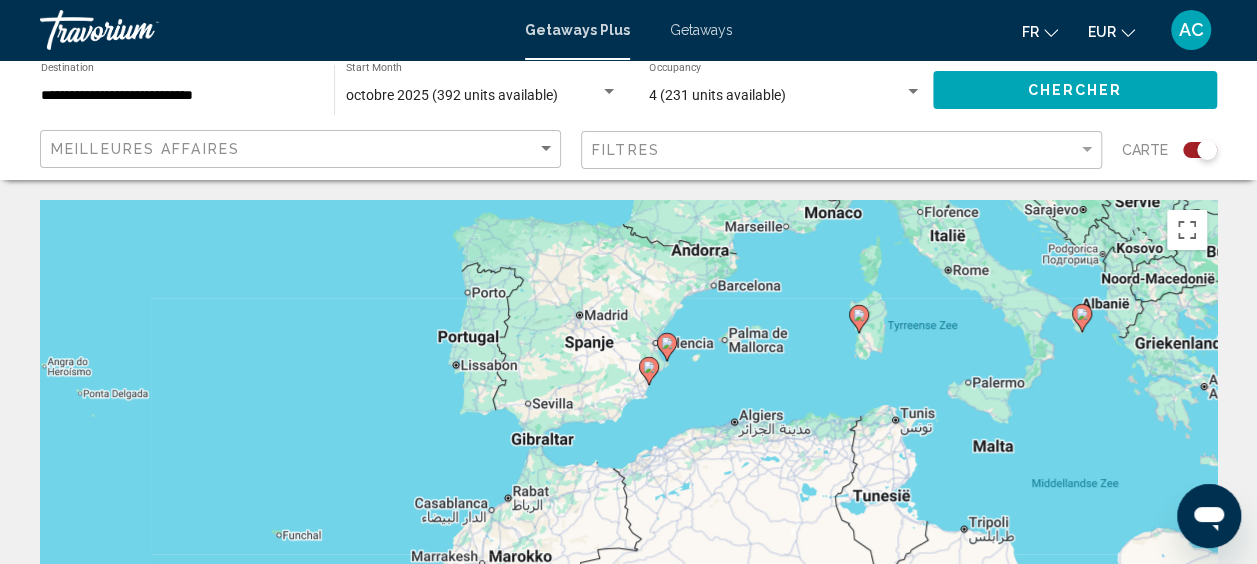 drag, startPoint x: 793, startPoint y: 372, endPoint x: 798, endPoint y: 262, distance: 110.11358 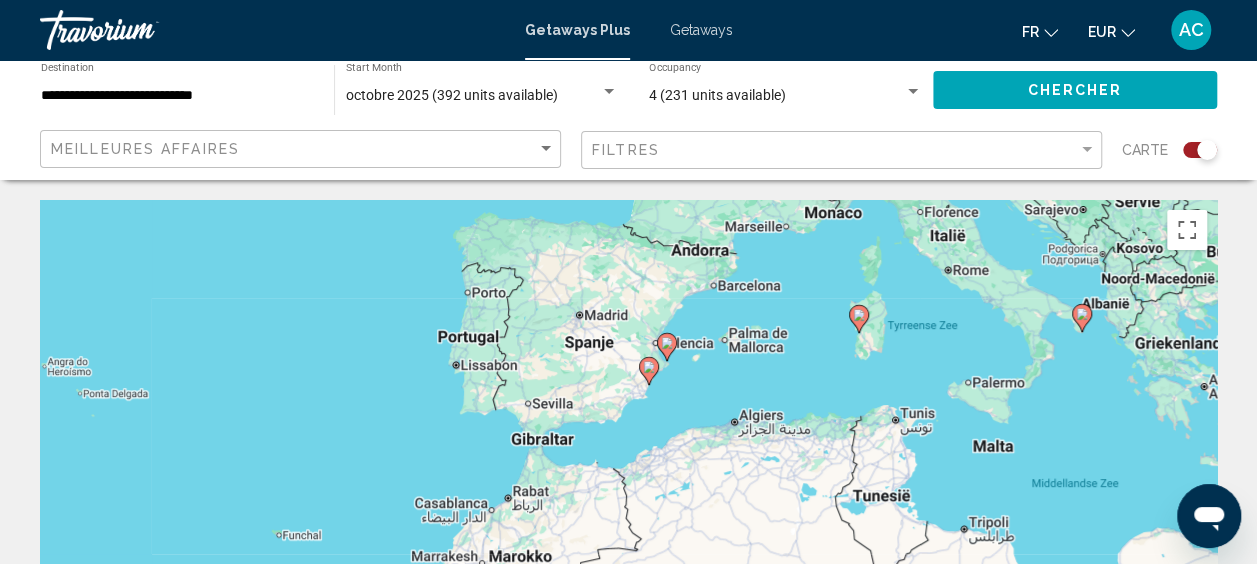 click 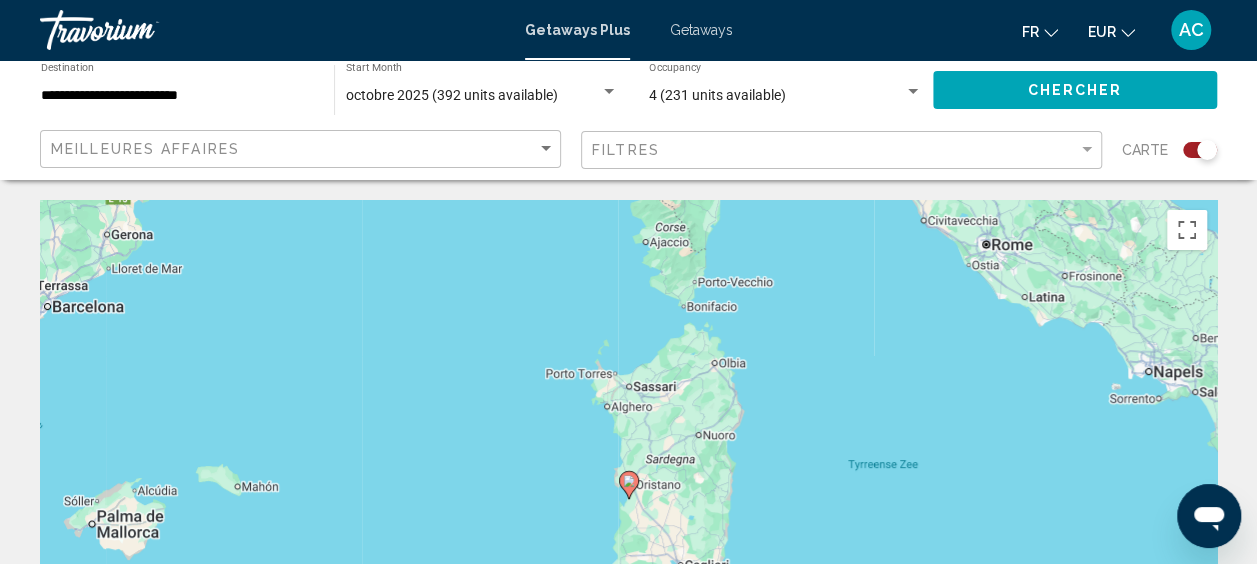 click 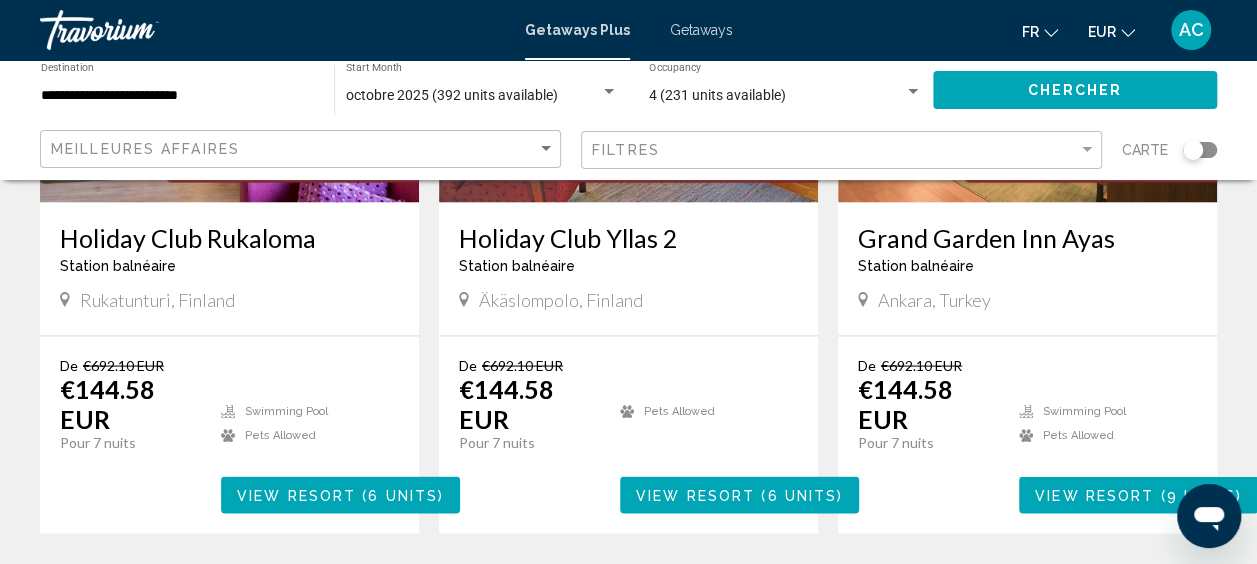 scroll, scrollTop: 1900, scrollLeft: 0, axis: vertical 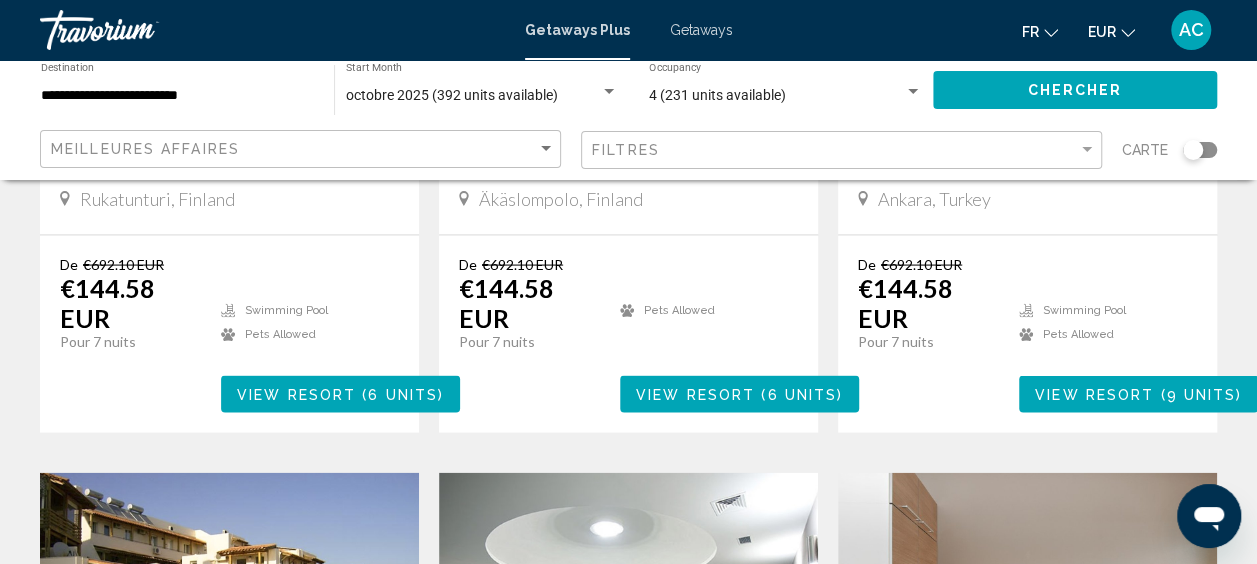 click on "View Resort" at bounding box center [296, 395] 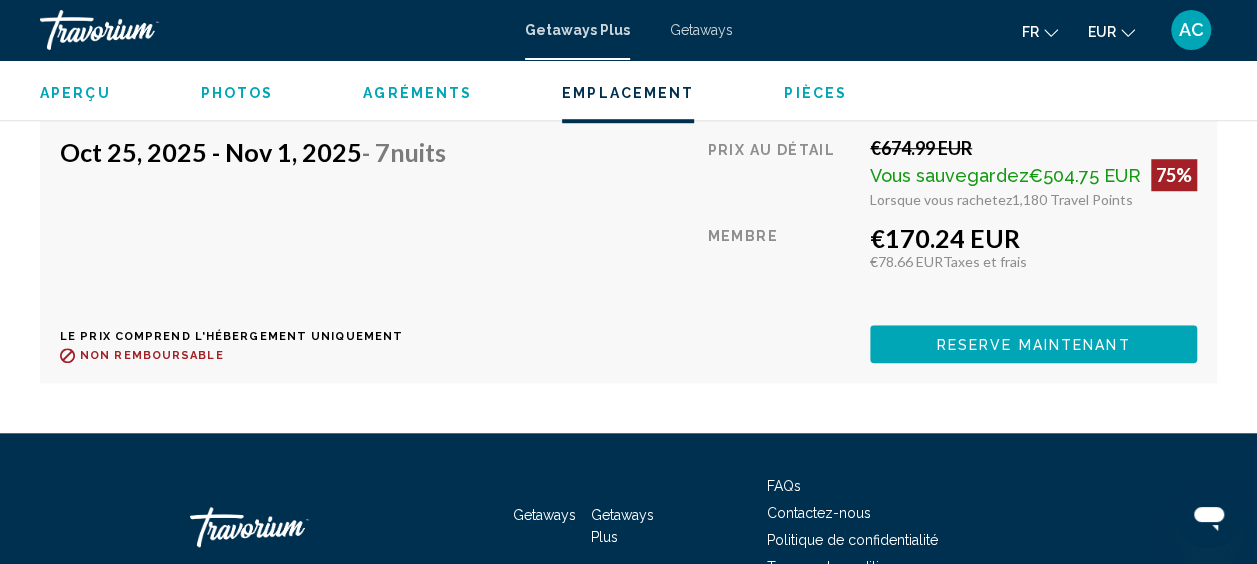 scroll, scrollTop: 4552, scrollLeft: 0, axis: vertical 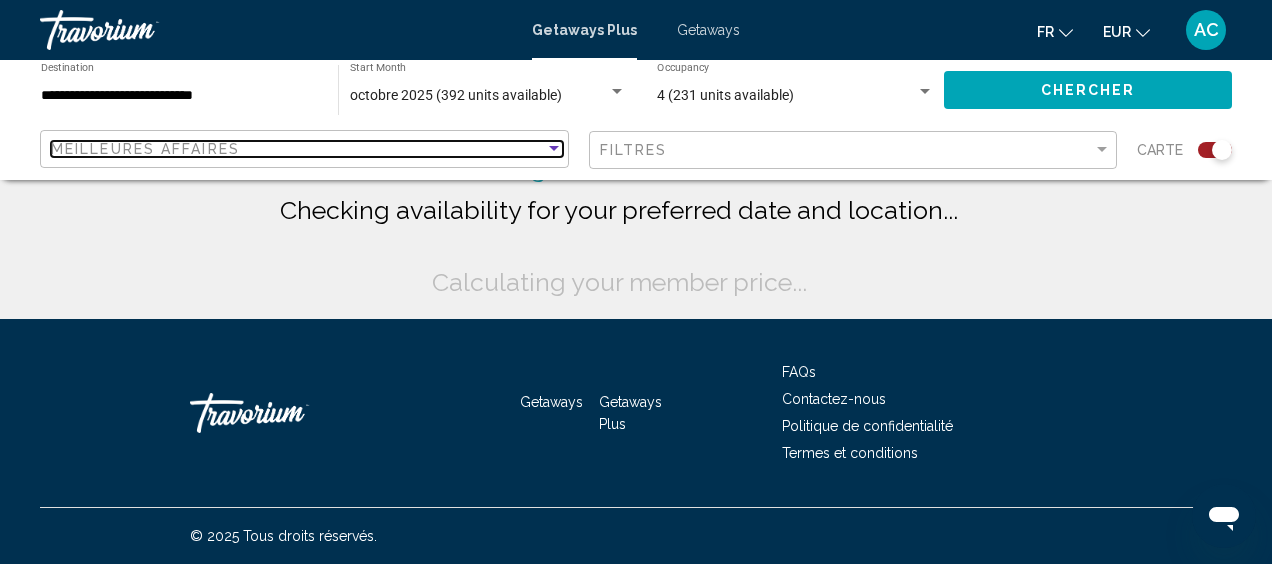 click on "Meilleures affaires" at bounding box center [145, 149] 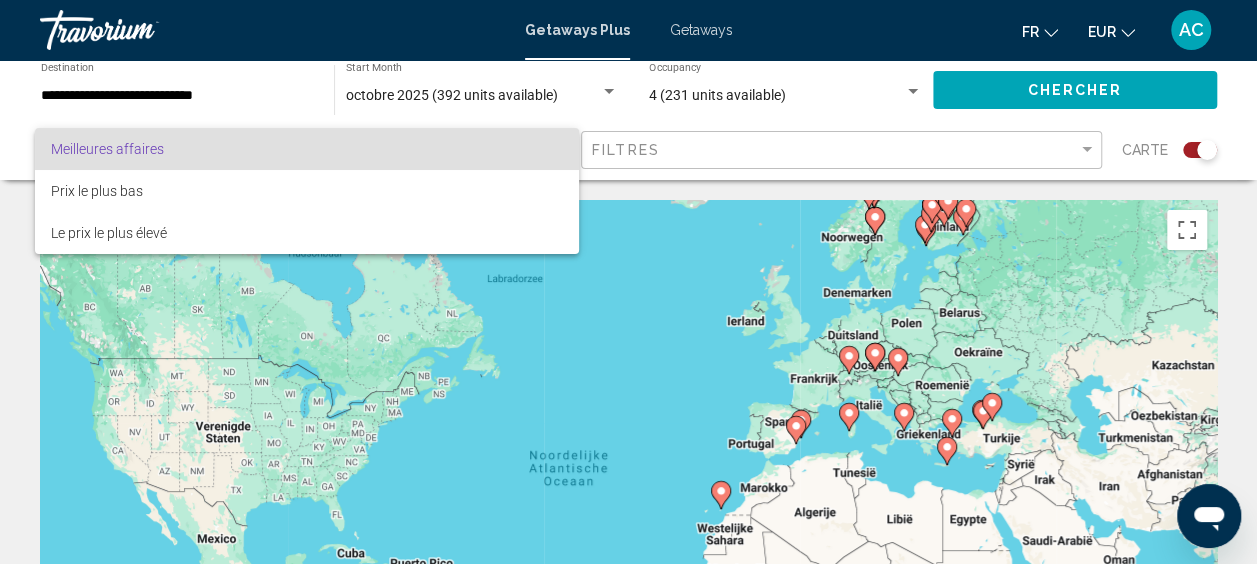 click at bounding box center [628, 282] 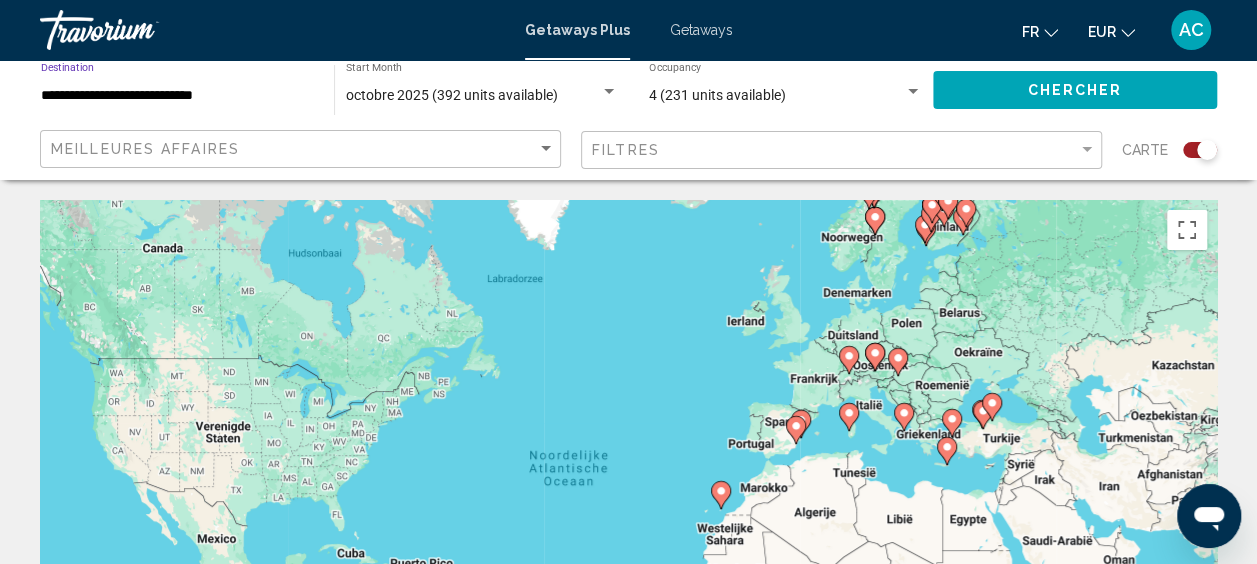 click on "**********" at bounding box center [177, 96] 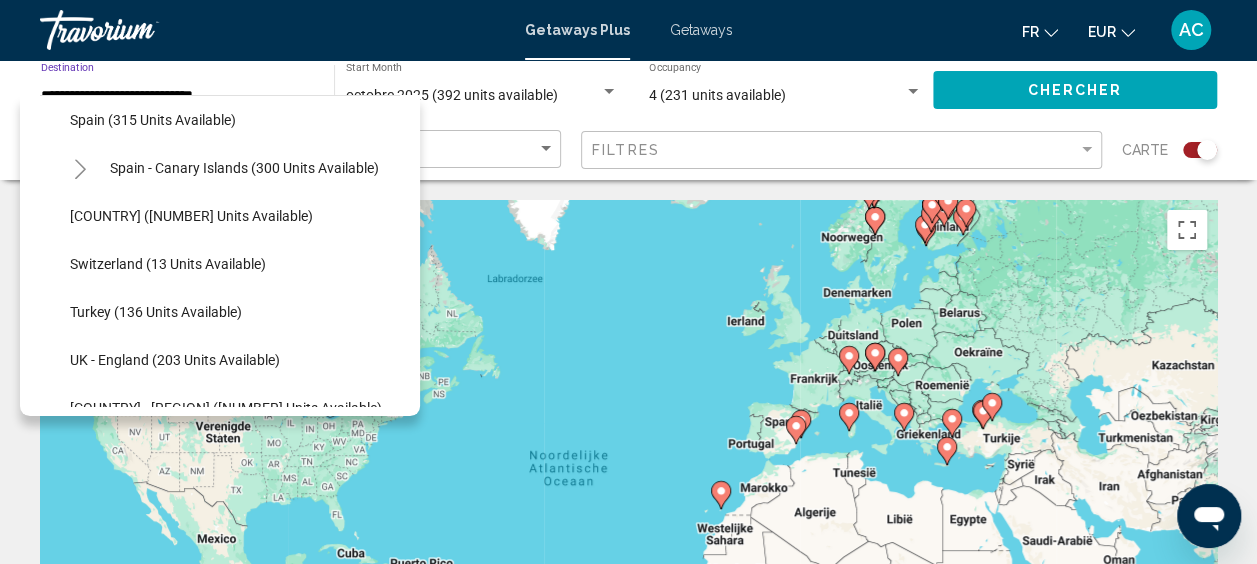 scroll, scrollTop: 726, scrollLeft: 0, axis: vertical 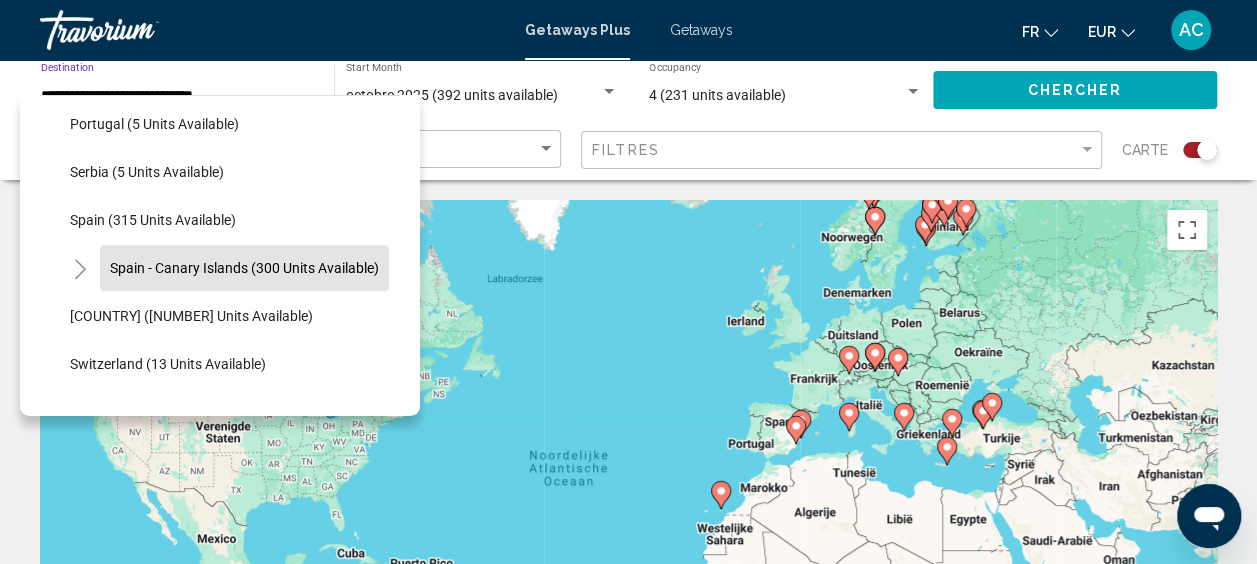 click on "Spain - Canary Islands (300 units available)" 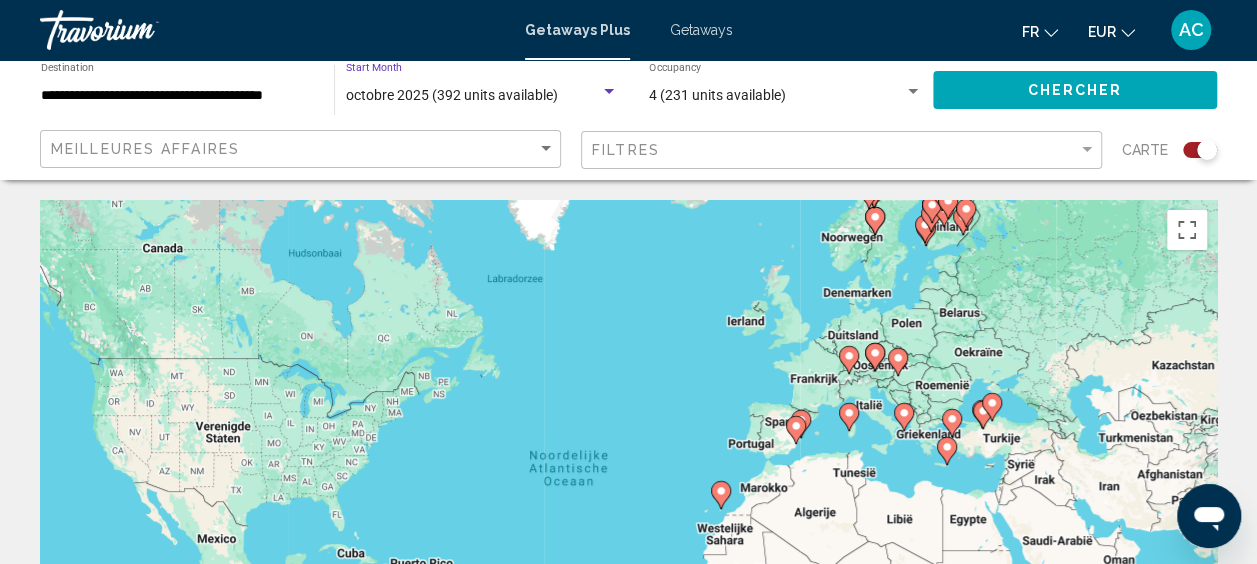 click at bounding box center [609, 91] 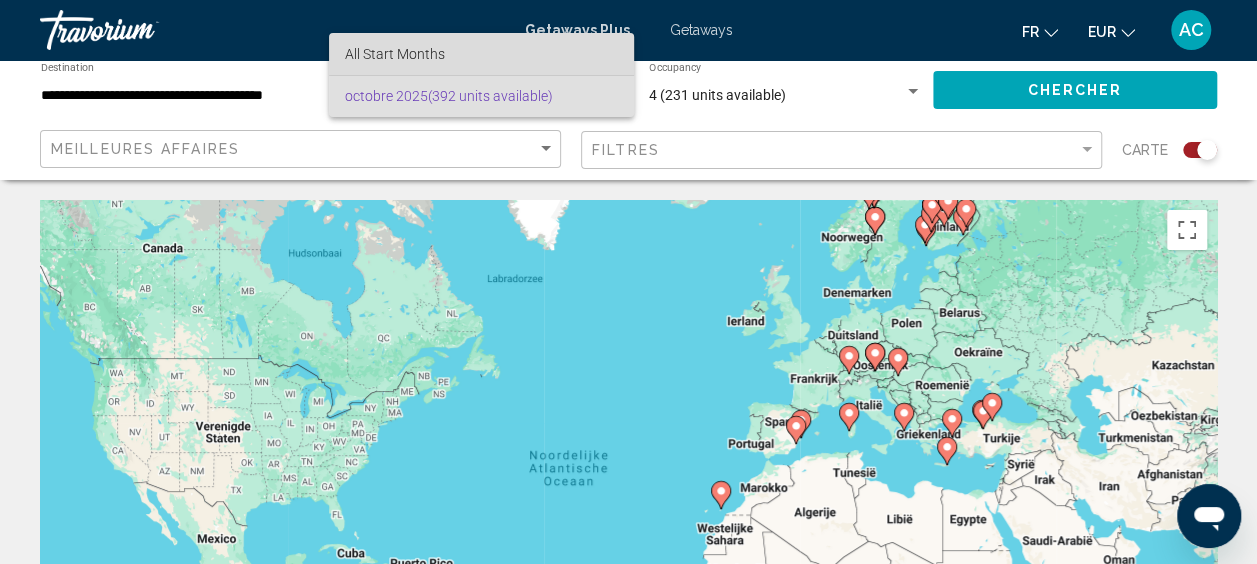 click on "All Start Months" at bounding box center (481, 54) 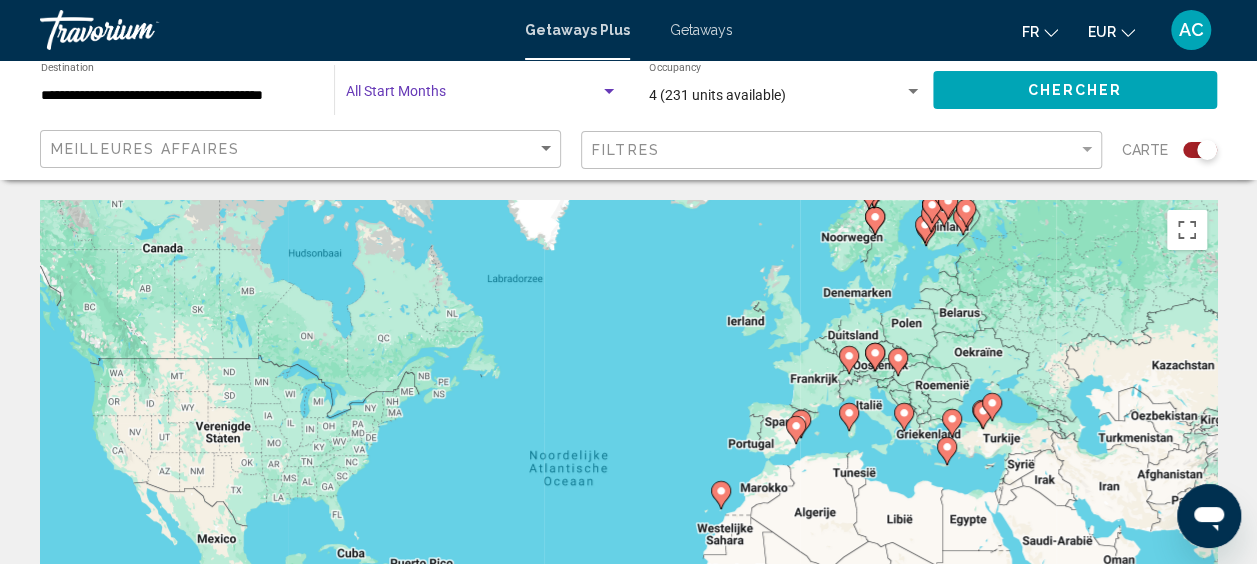 click at bounding box center [473, 96] 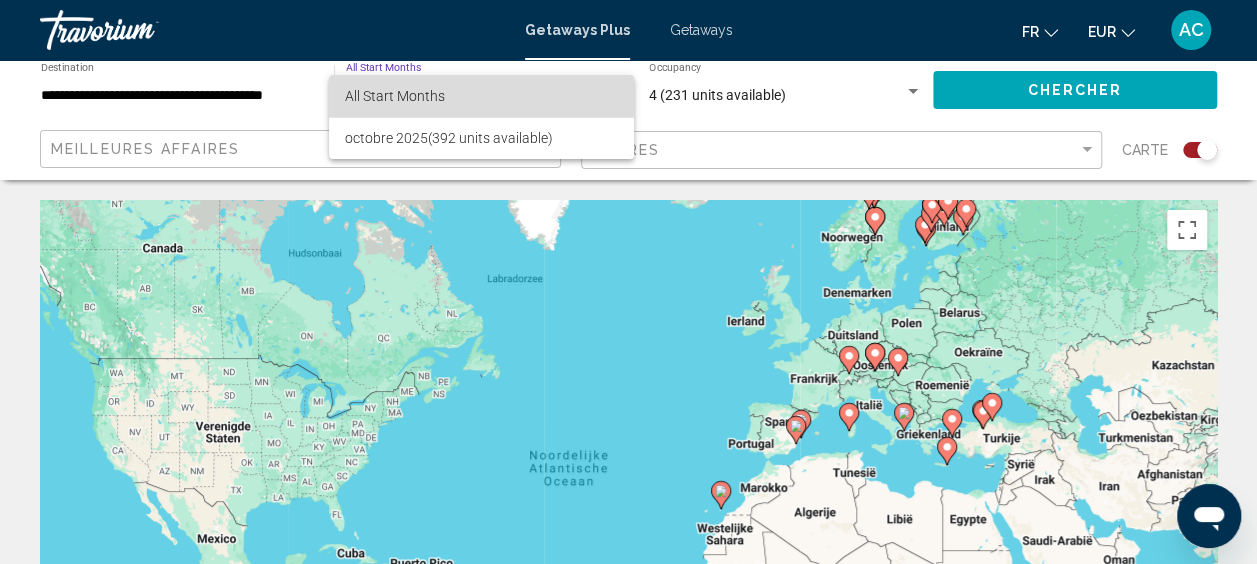click on "All Start Months" at bounding box center [481, 96] 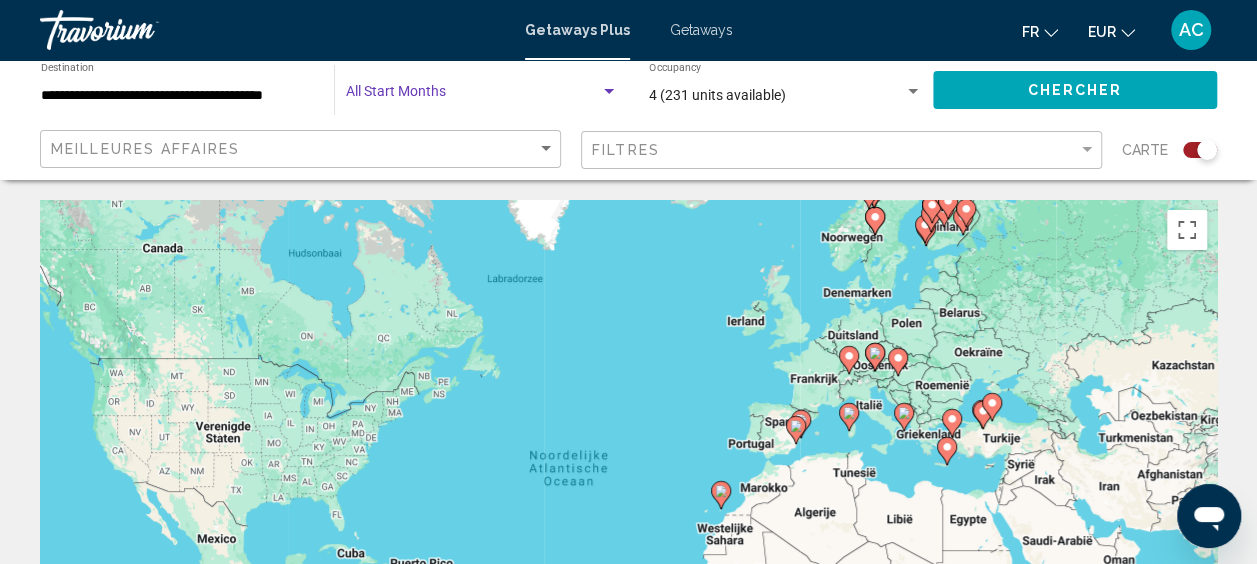 click on "Chercher" 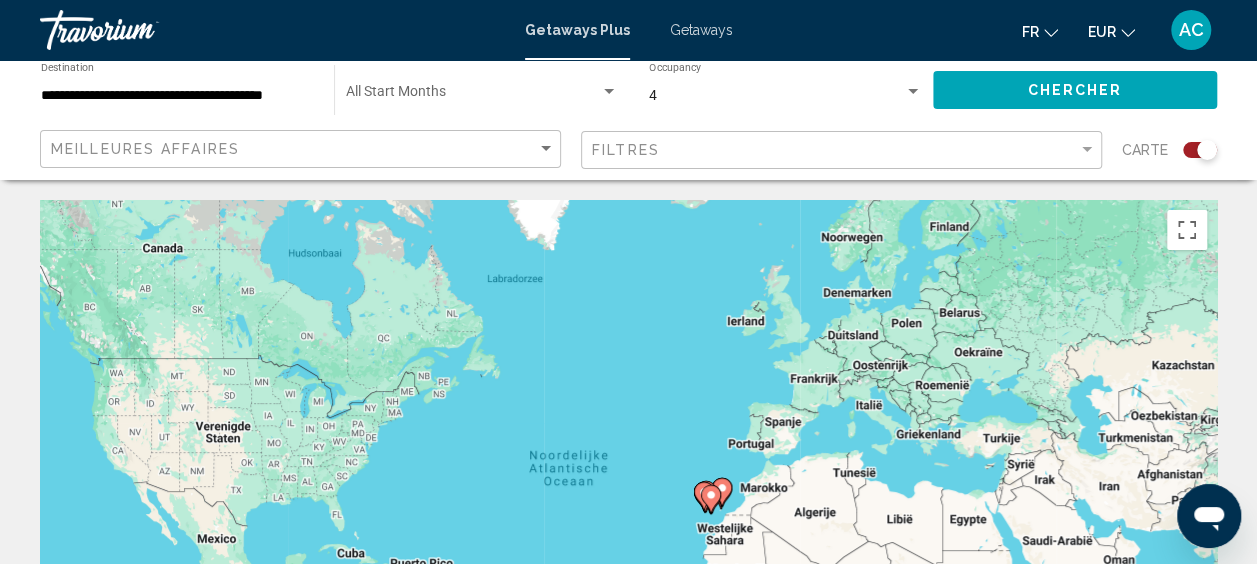click 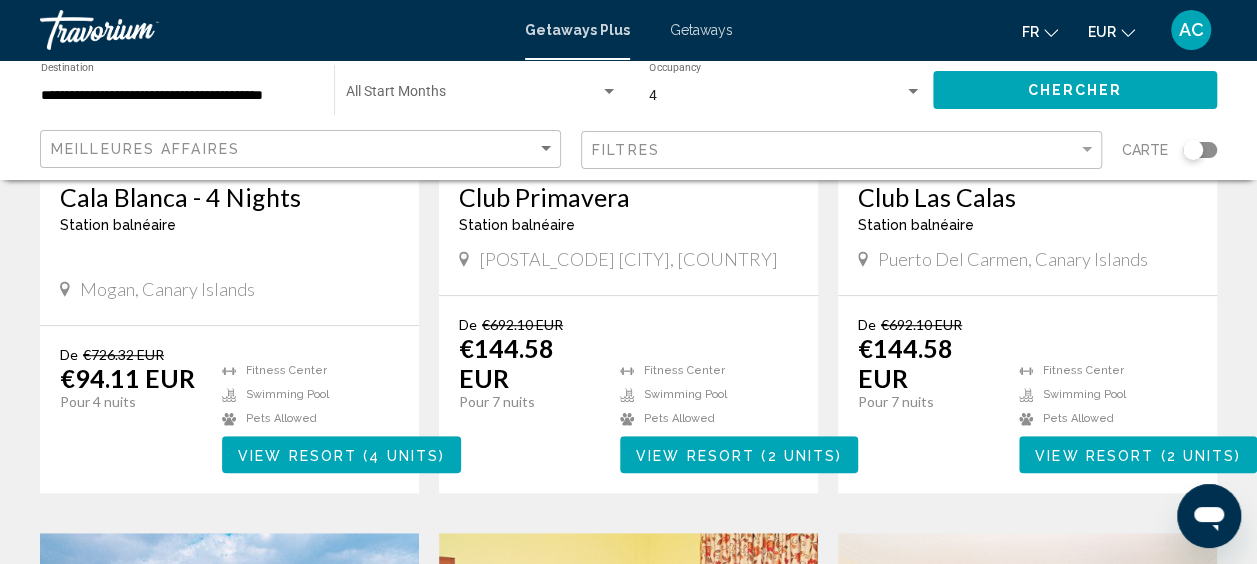 scroll, scrollTop: 400, scrollLeft: 0, axis: vertical 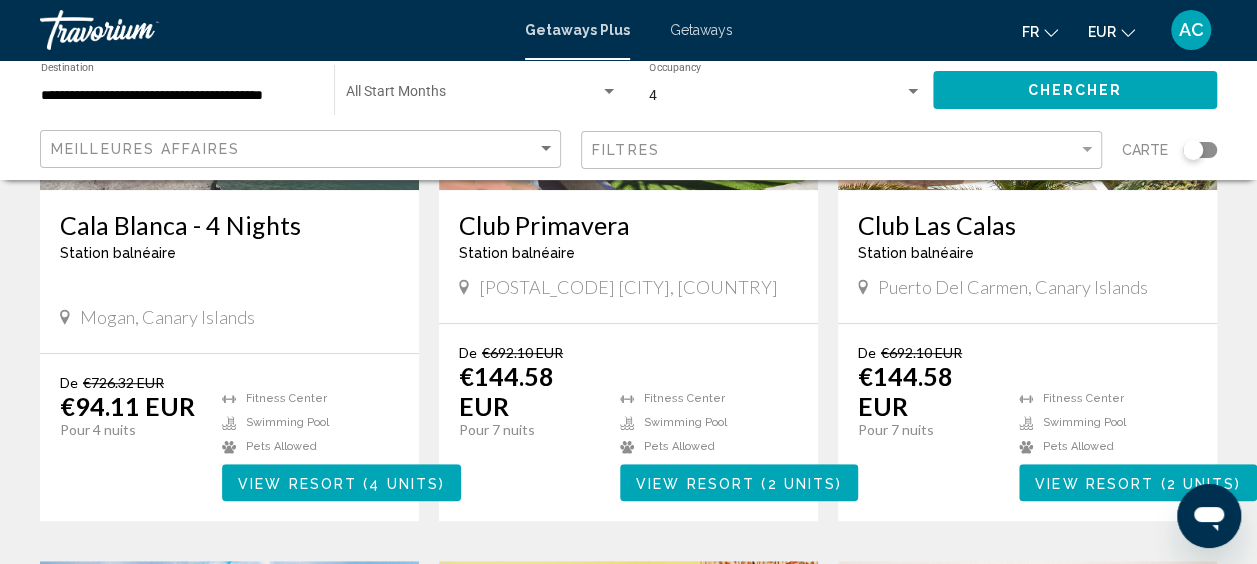 click on "View Resort" at bounding box center [695, 483] 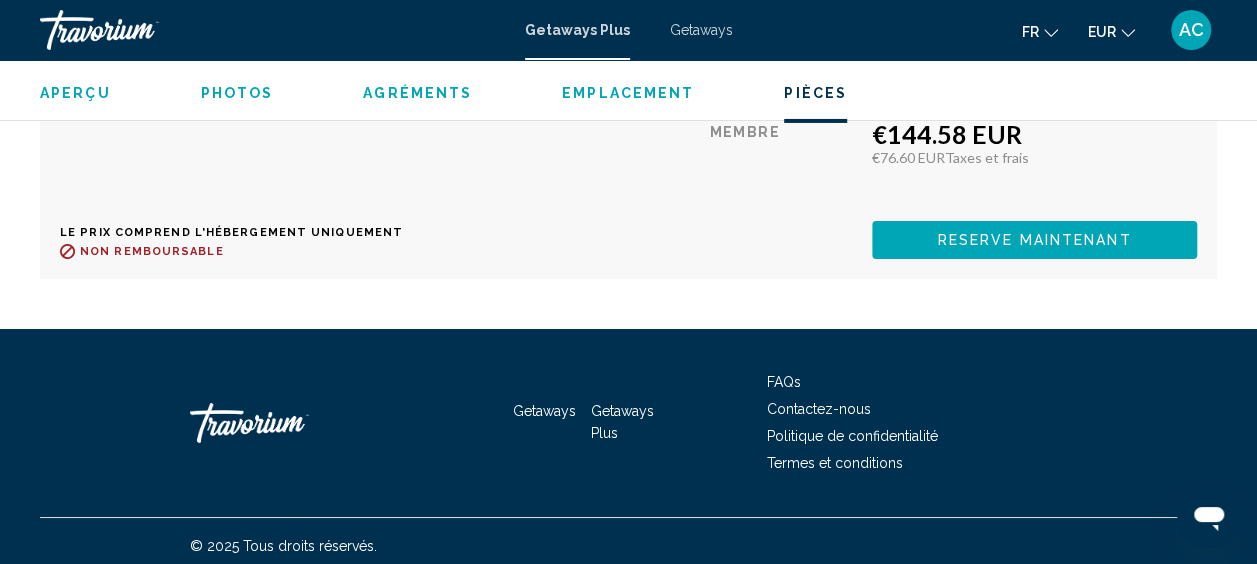 scroll, scrollTop: 3452, scrollLeft: 0, axis: vertical 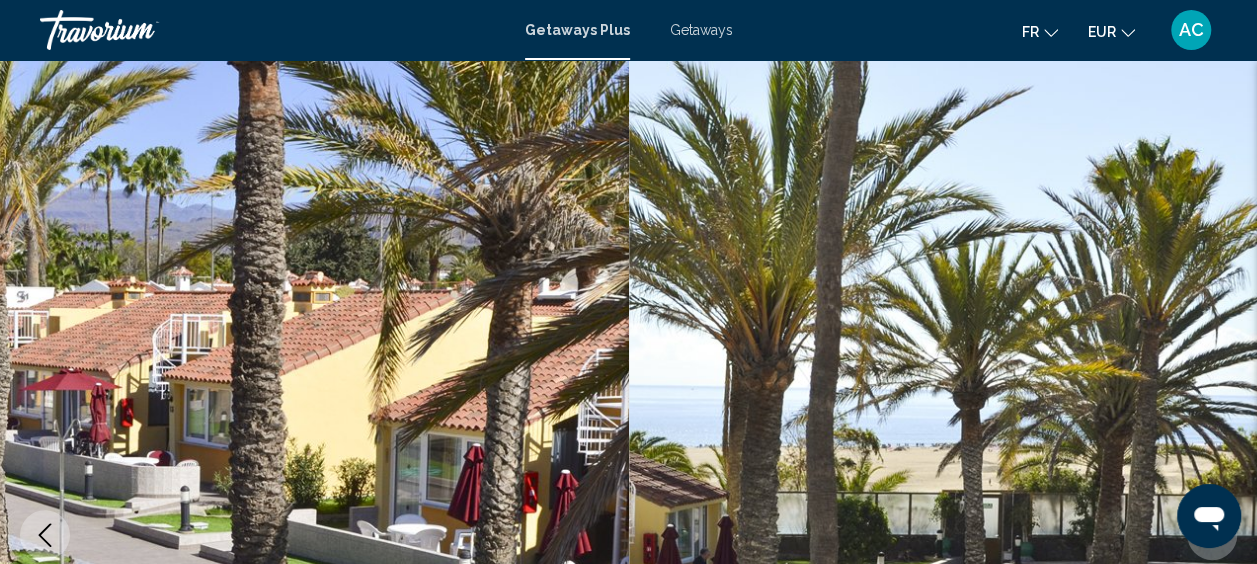 click on "Getaways Plus" at bounding box center (577, 30) 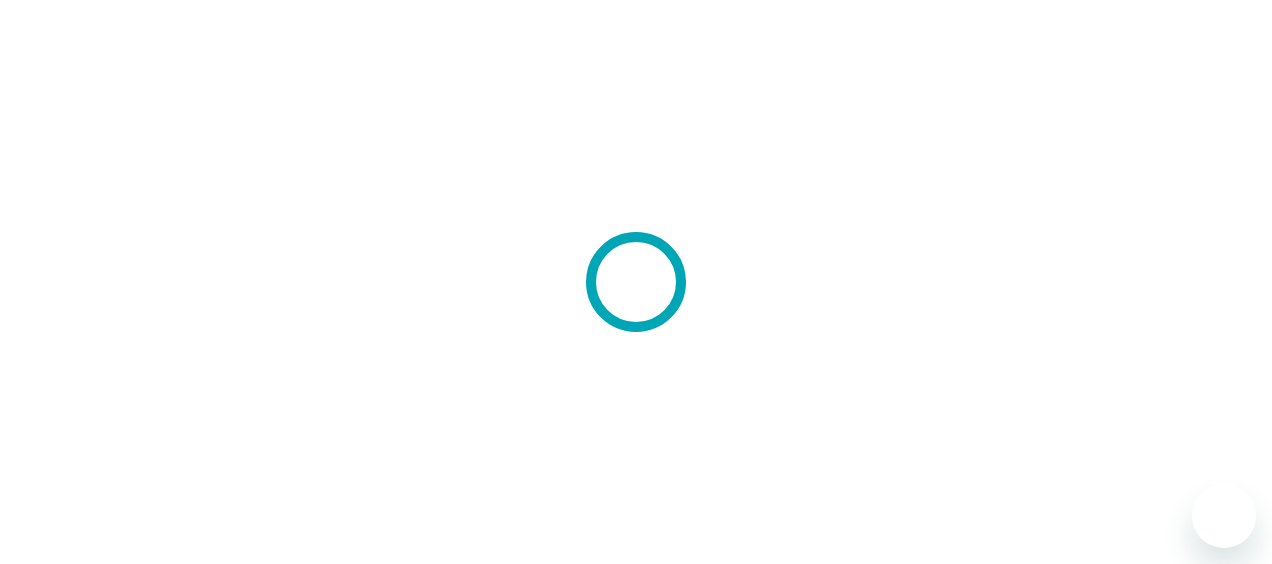 scroll, scrollTop: 0, scrollLeft: 0, axis: both 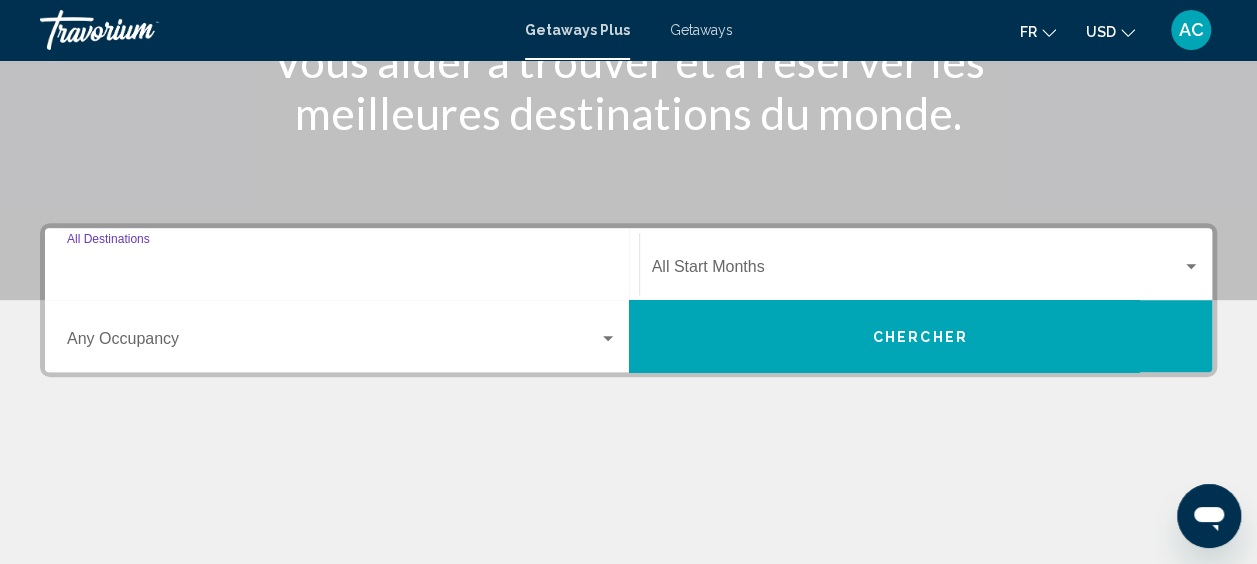 click on "Destination All Destinations" at bounding box center [342, 271] 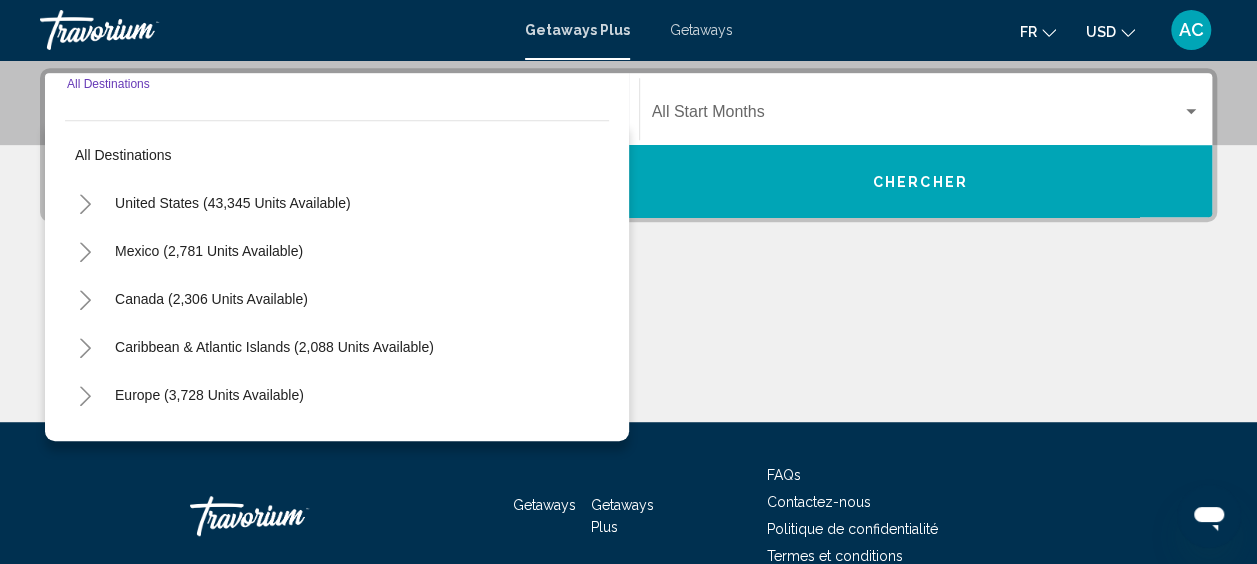 scroll, scrollTop: 458, scrollLeft: 0, axis: vertical 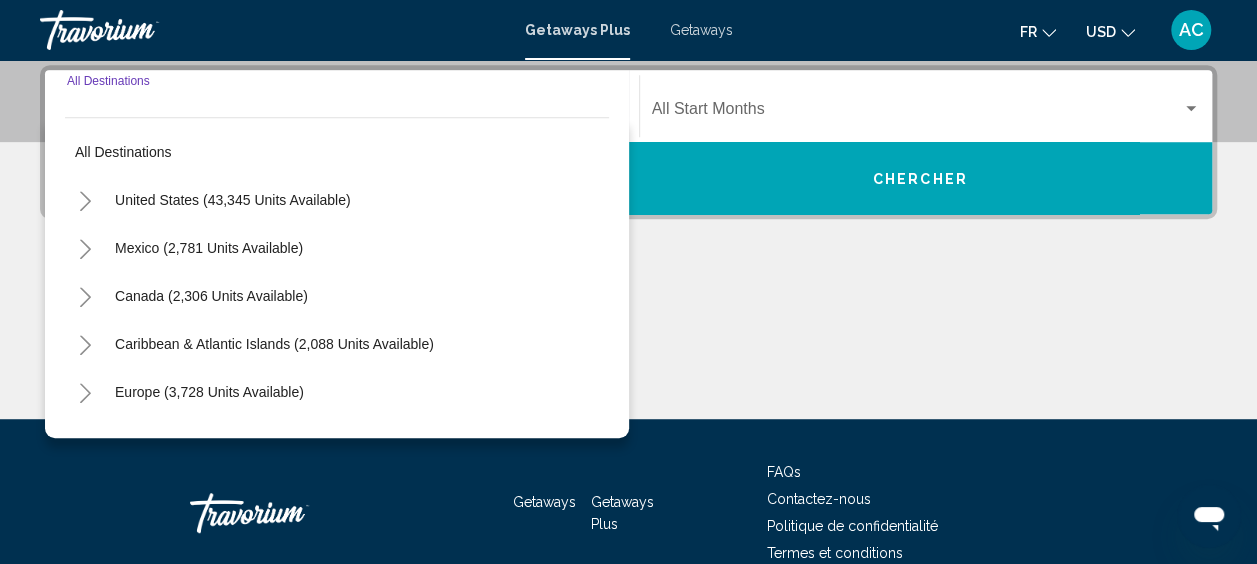 click on "Destination All Destinations" at bounding box center (342, 106) 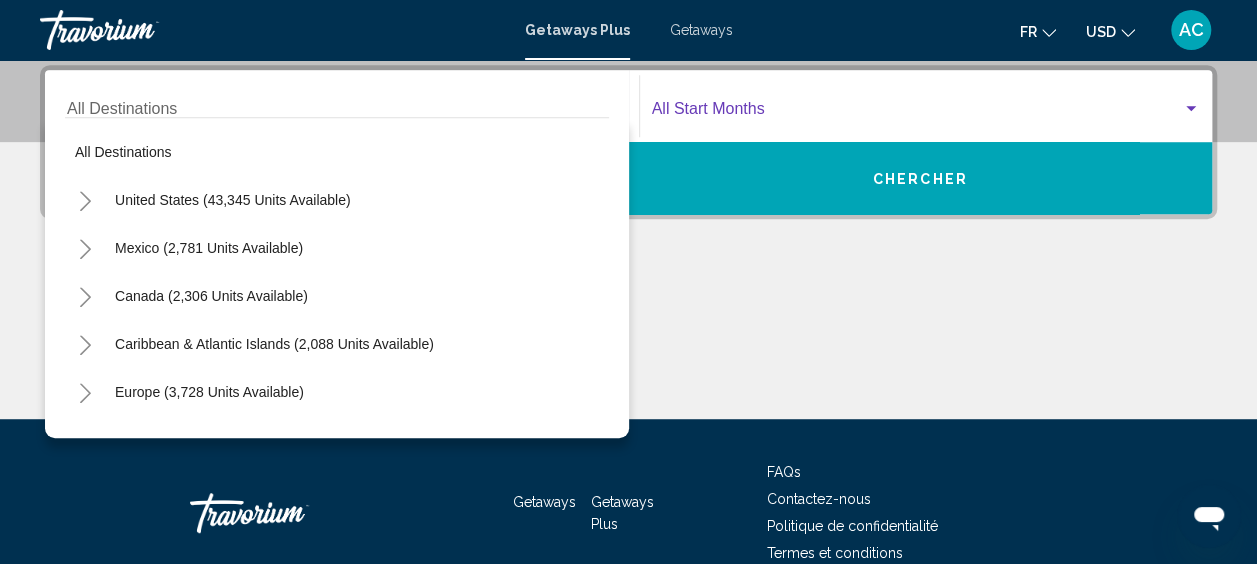 click at bounding box center (917, 113) 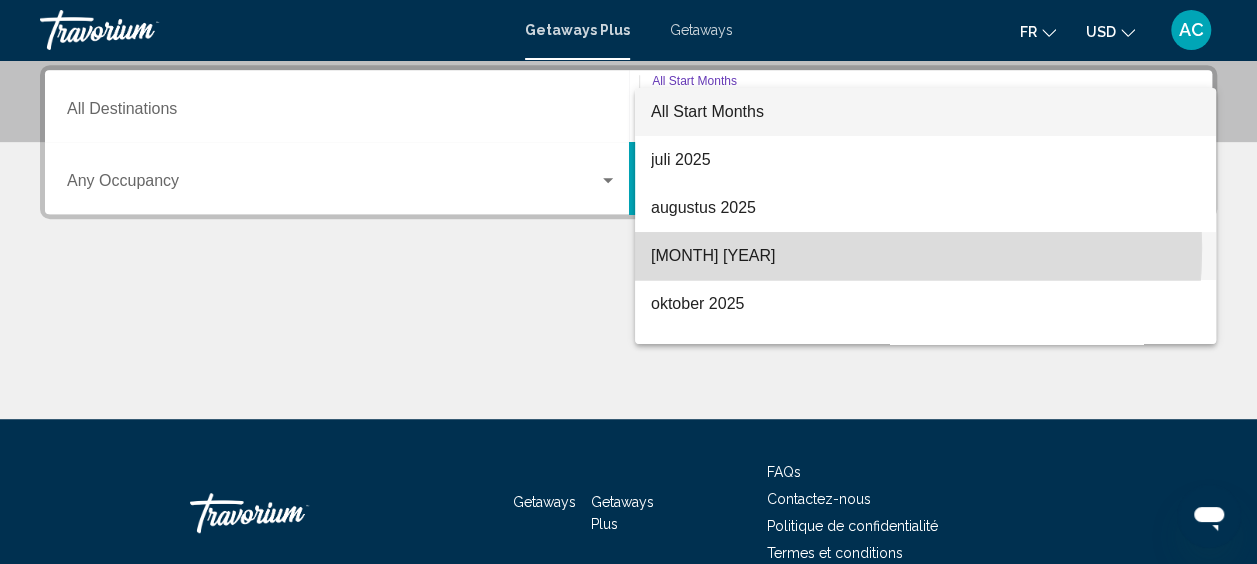 click on "[MONTH] [YEAR]" at bounding box center (925, 256) 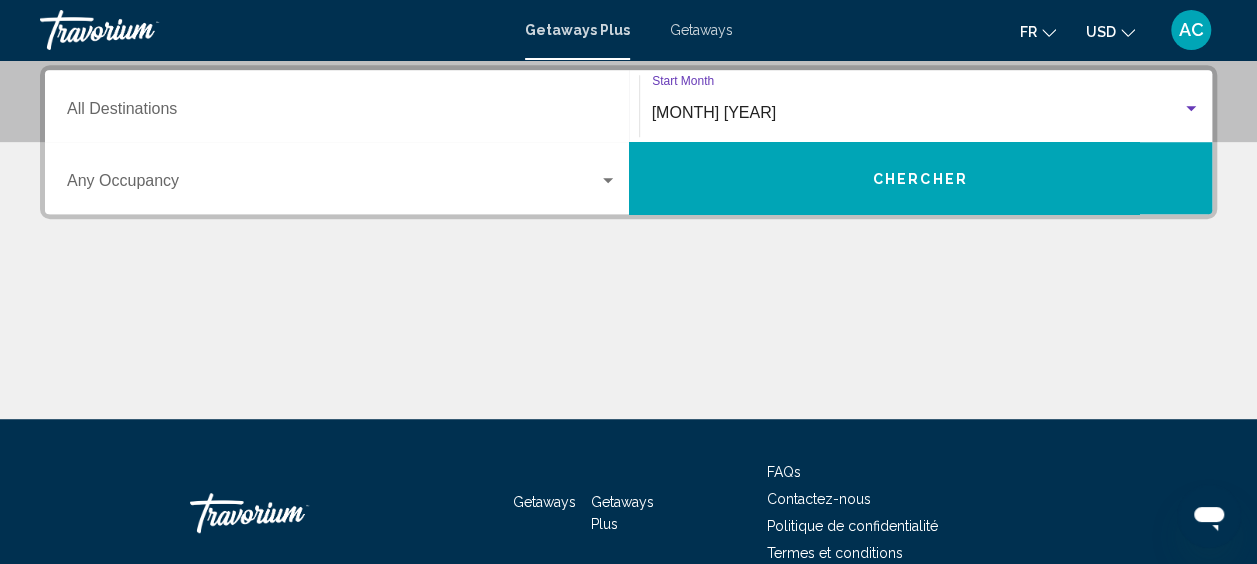 click at bounding box center (608, 180) 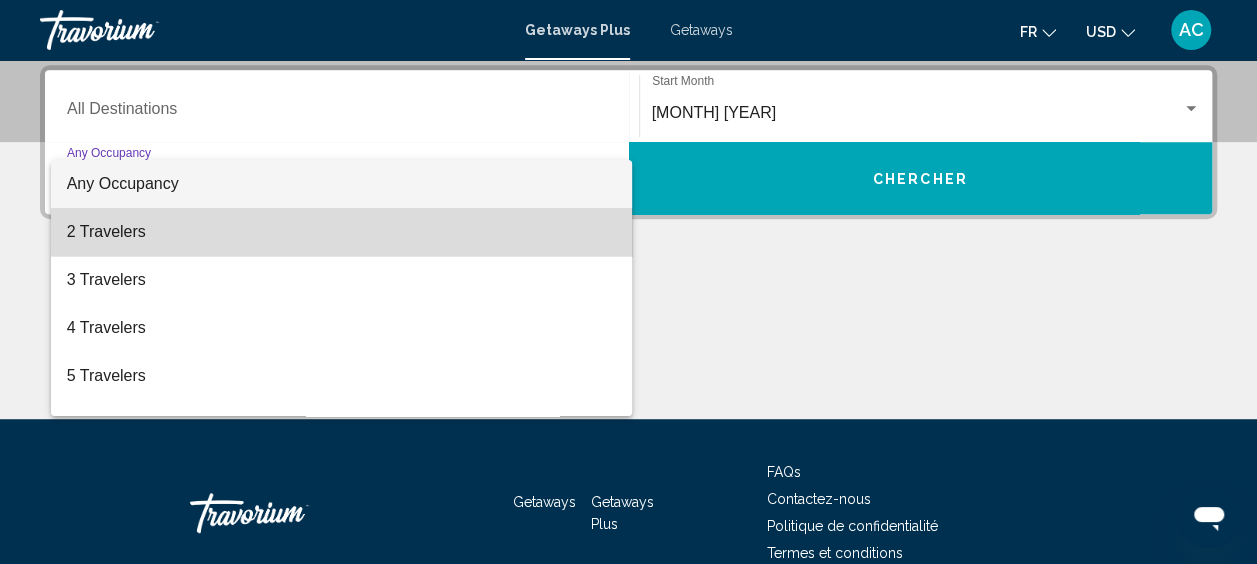 click on "2 Travelers" at bounding box center (342, 232) 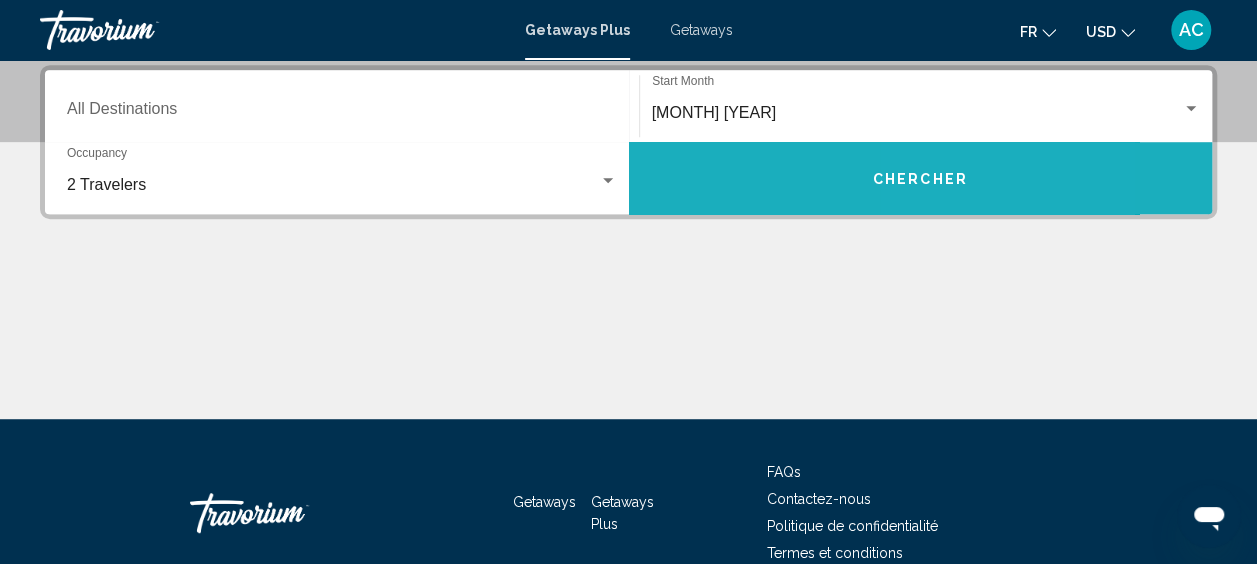 click on "Chercher" at bounding box center [921, 178] 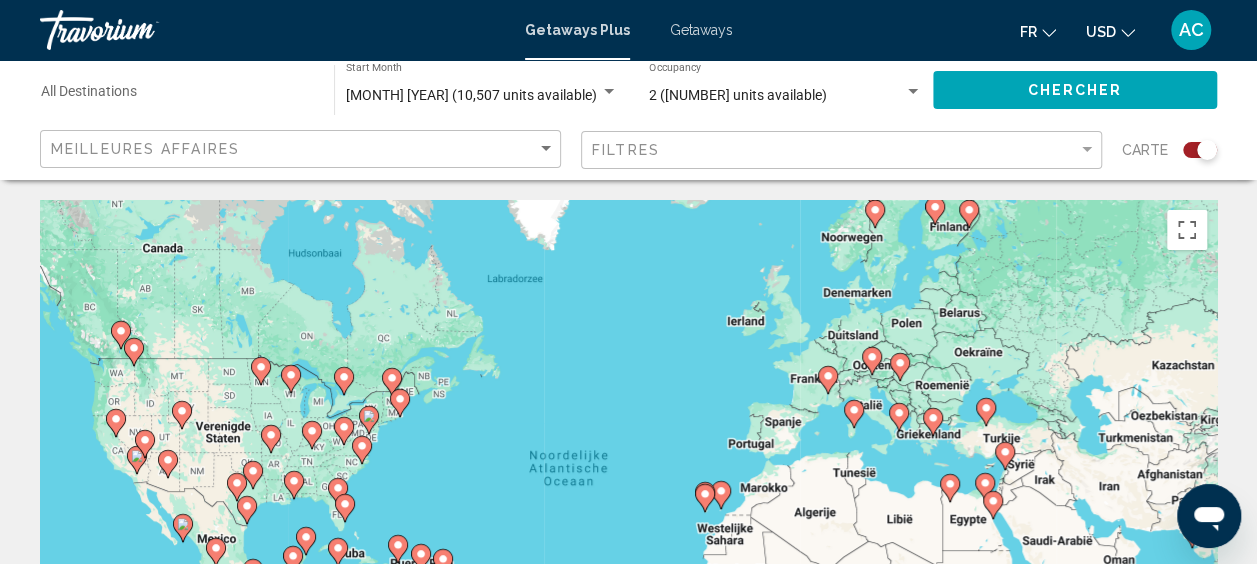 click 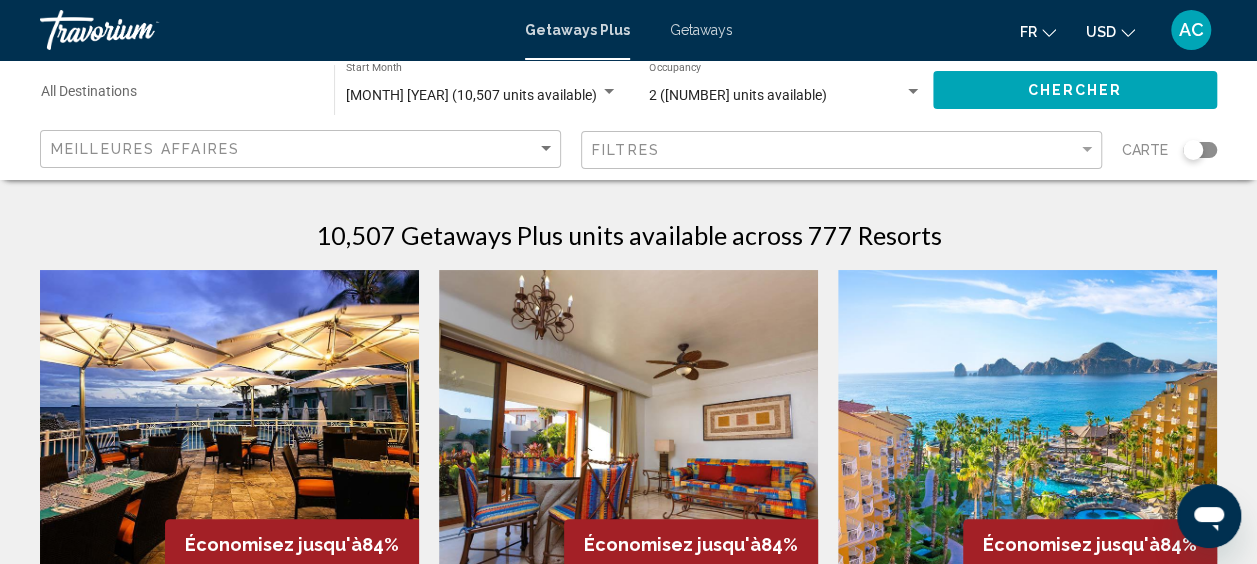 scroll, scrollTop: 0, scrollLeft: 0, axis: both 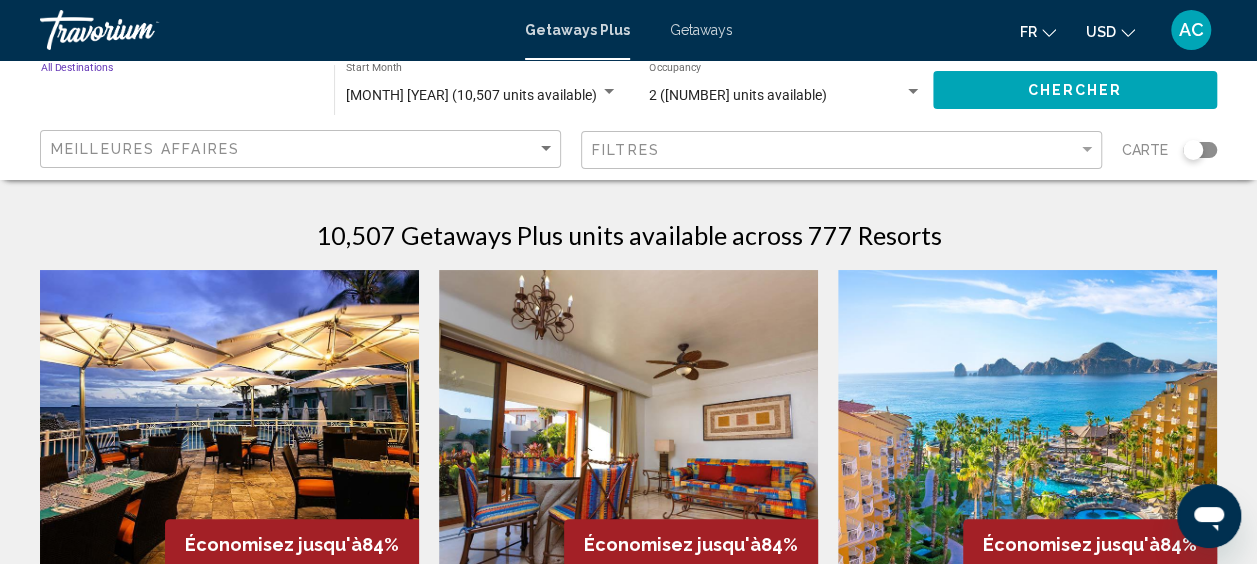 click on "Destination All Destinations" at bounding box center [177, 96] 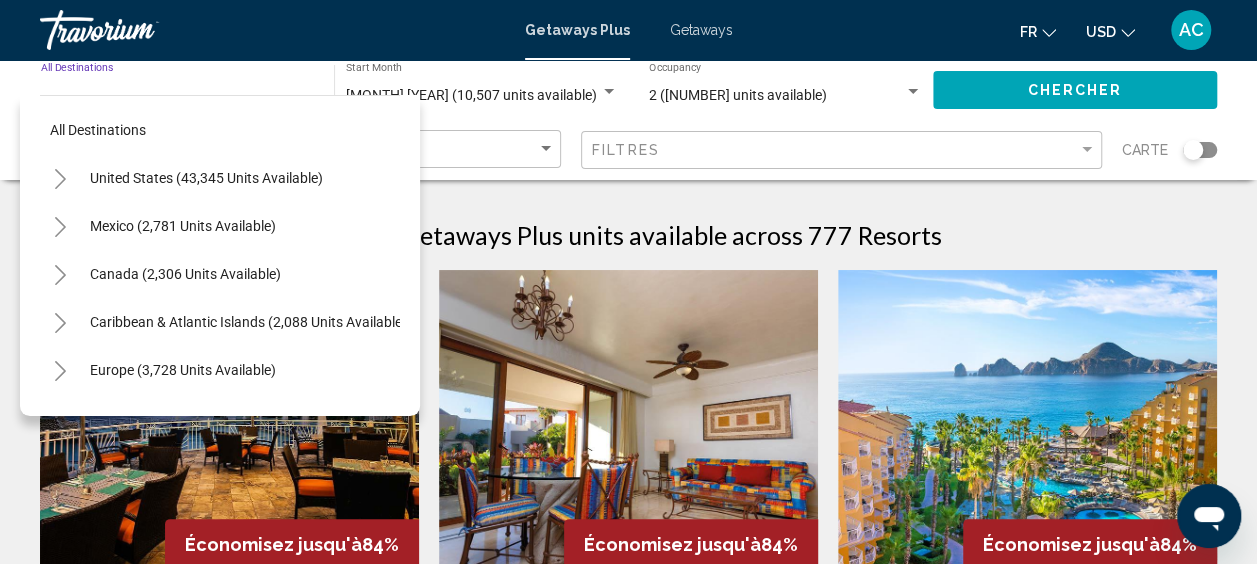 click 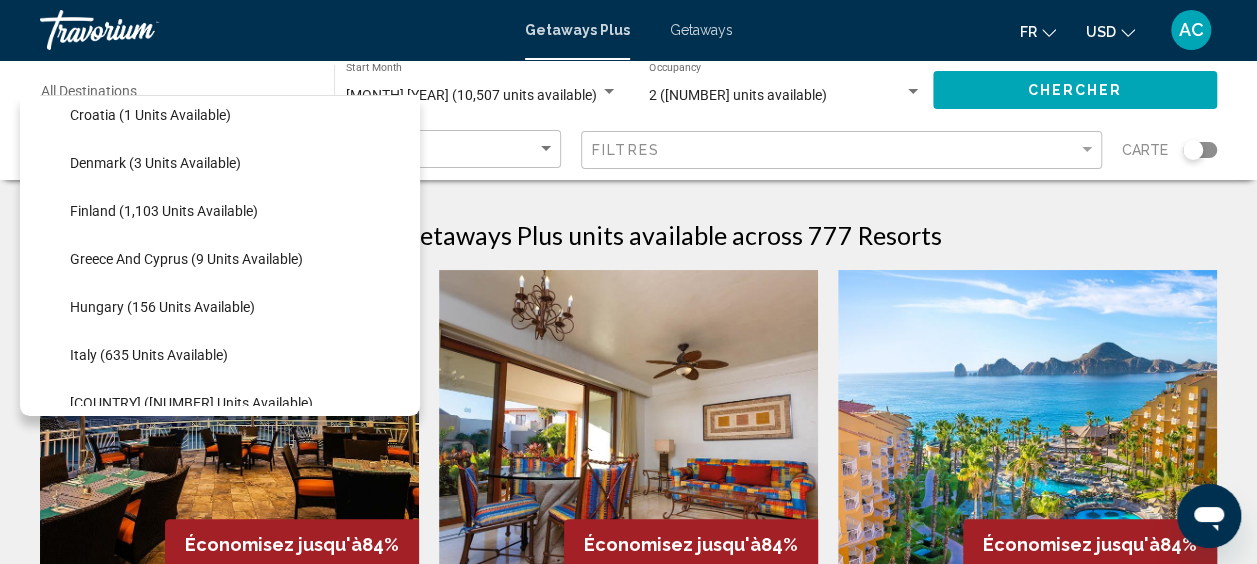scroll, scrollTop: 400, scrollLeft: 0, axis: vertical 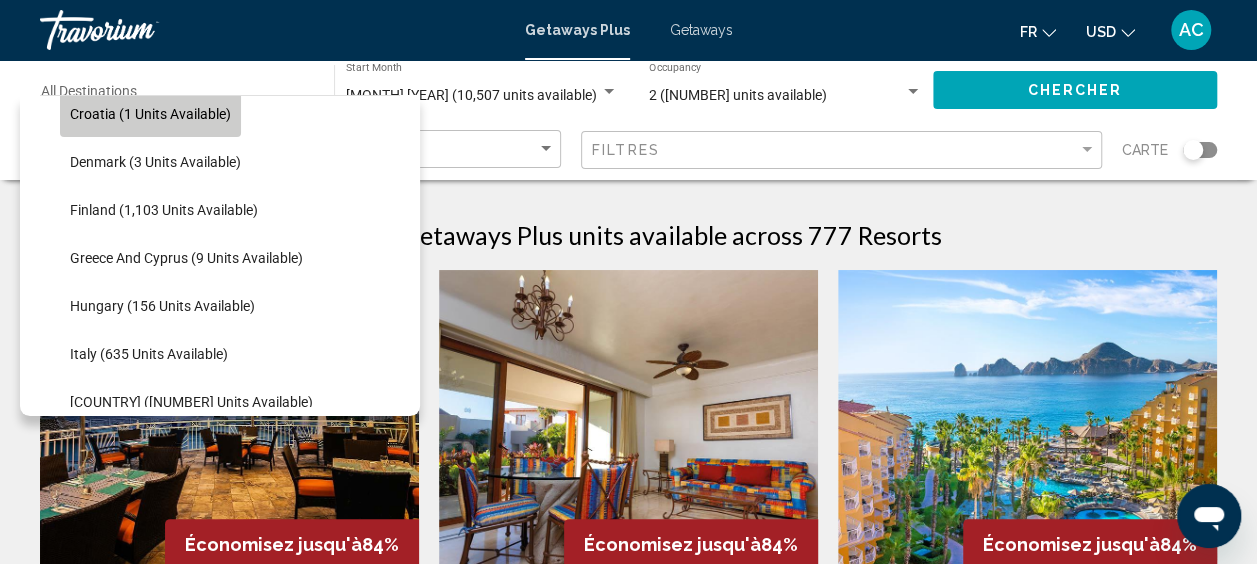 click on "Croatia (1 units available)" 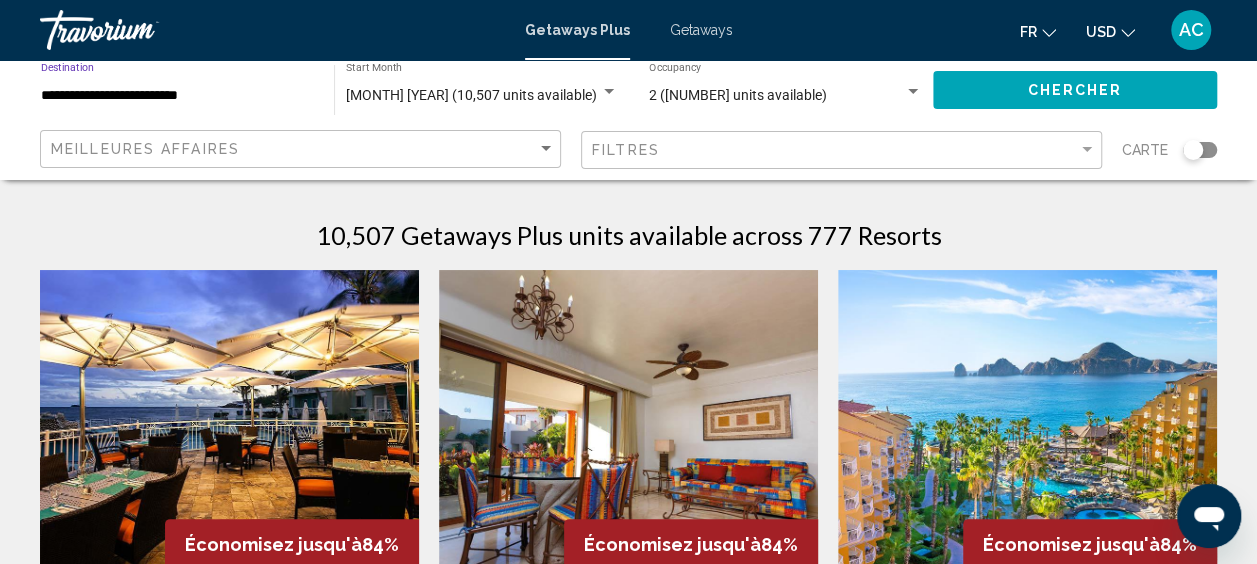 click on "[MONTH] [YEAR] (10,507 units available)" at bounding box center [471, 95] 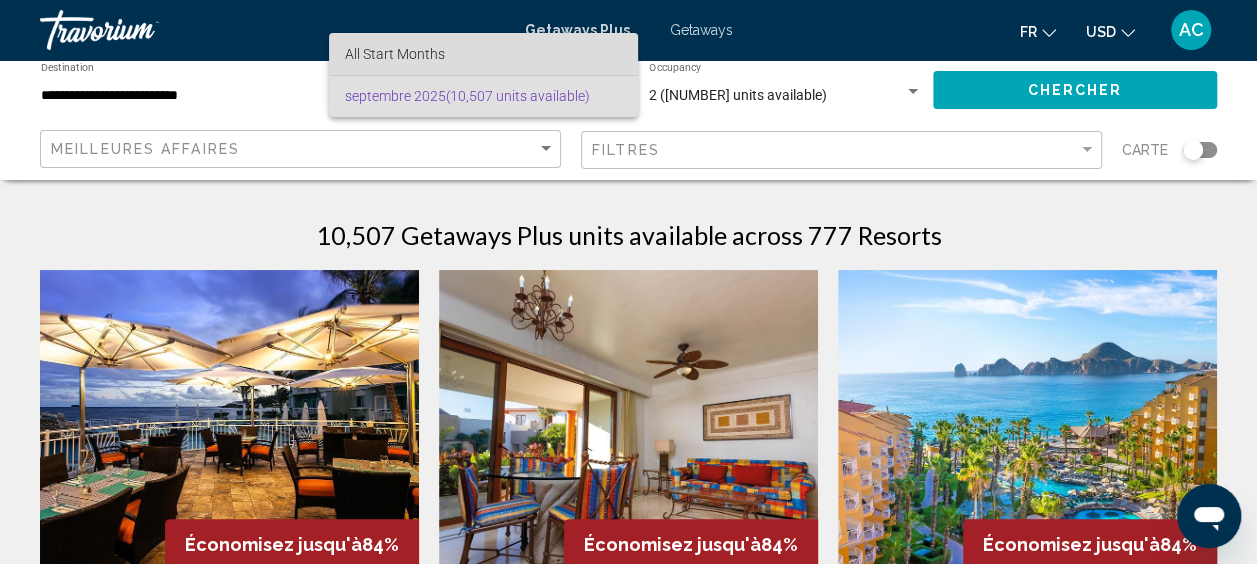 click on "All Start Months" at bounding box center [483, 54] 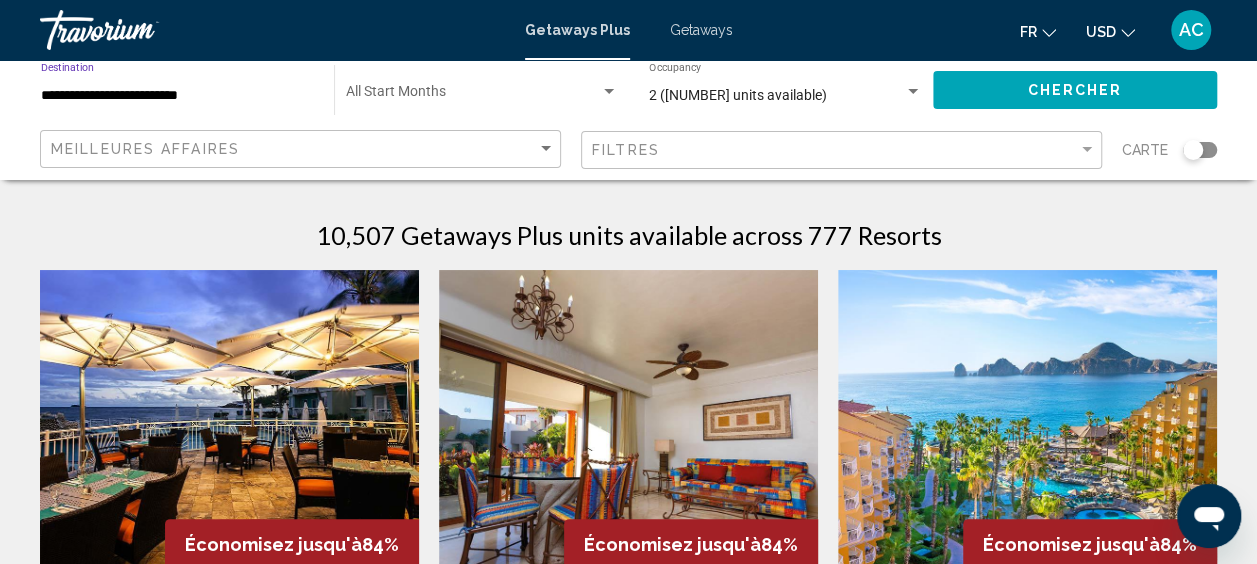 click on "**********" at bounding box center [177, 96] 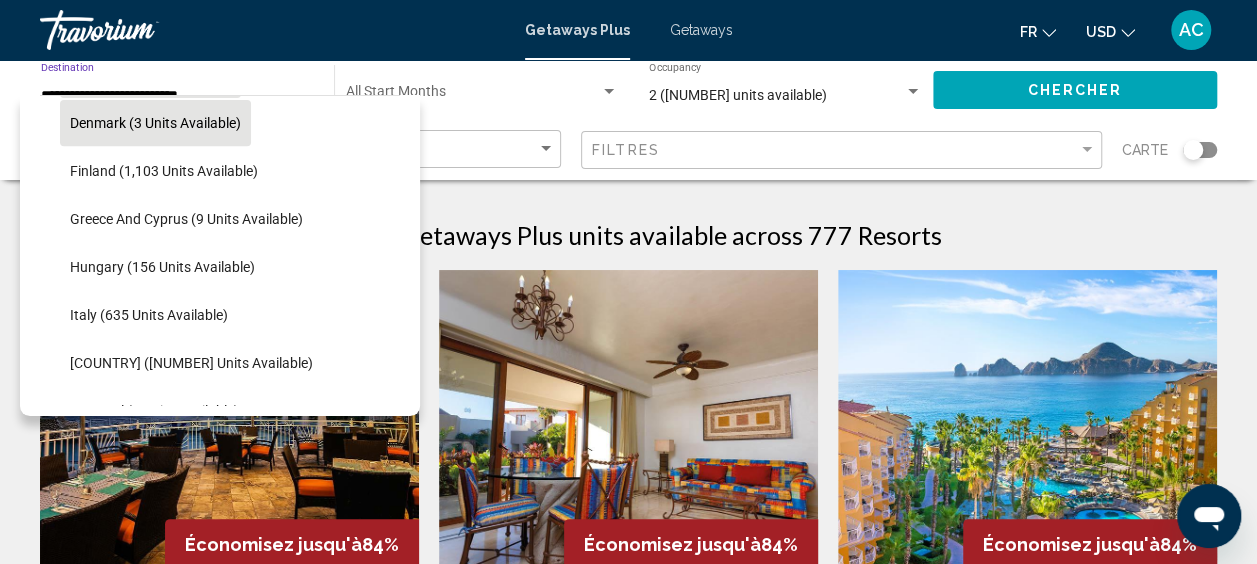 scroll, scrollTop: 470, scrollLeft: 0, axis: vertical 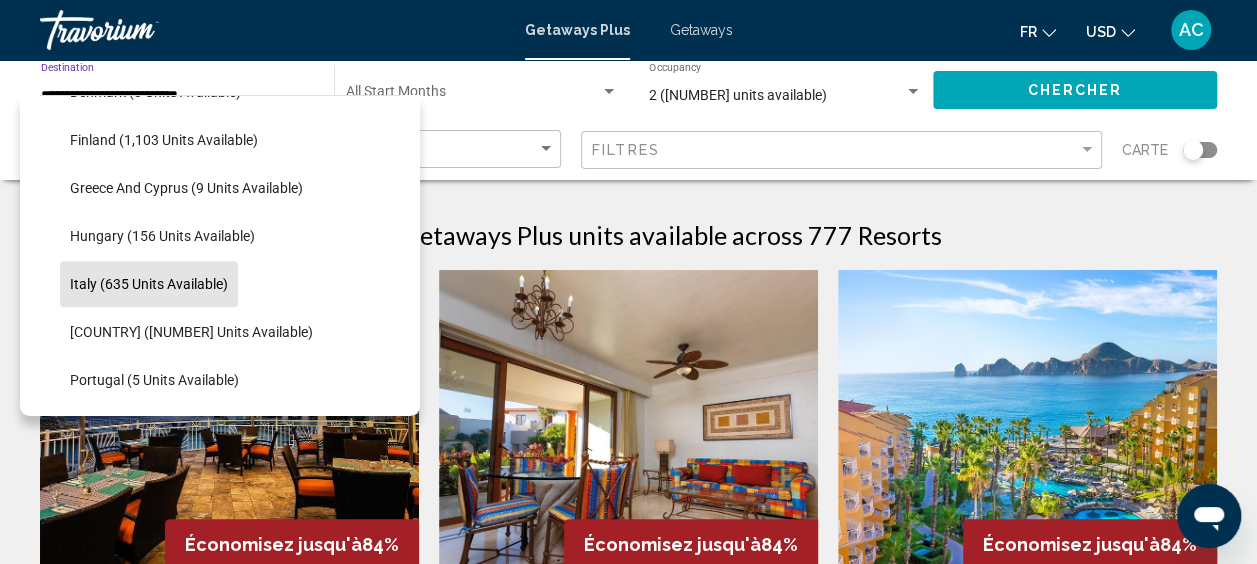 click on "Italy (635 units available)" 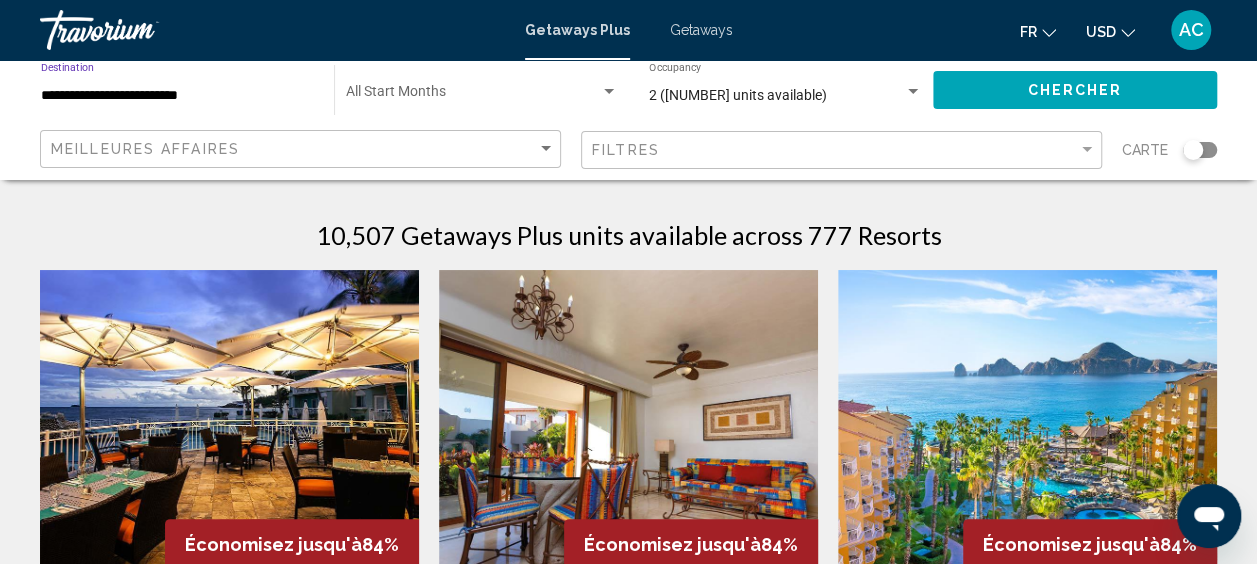 click on "Chercher" 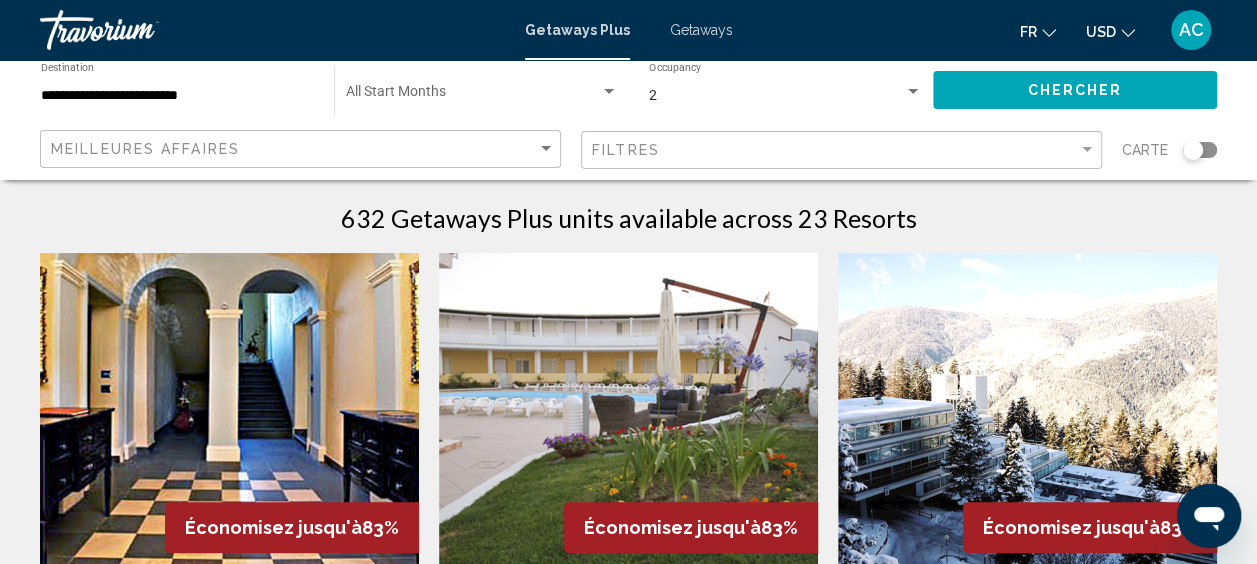scroll, scrollTop: 300, scrollLeft: 0, axis: vertical 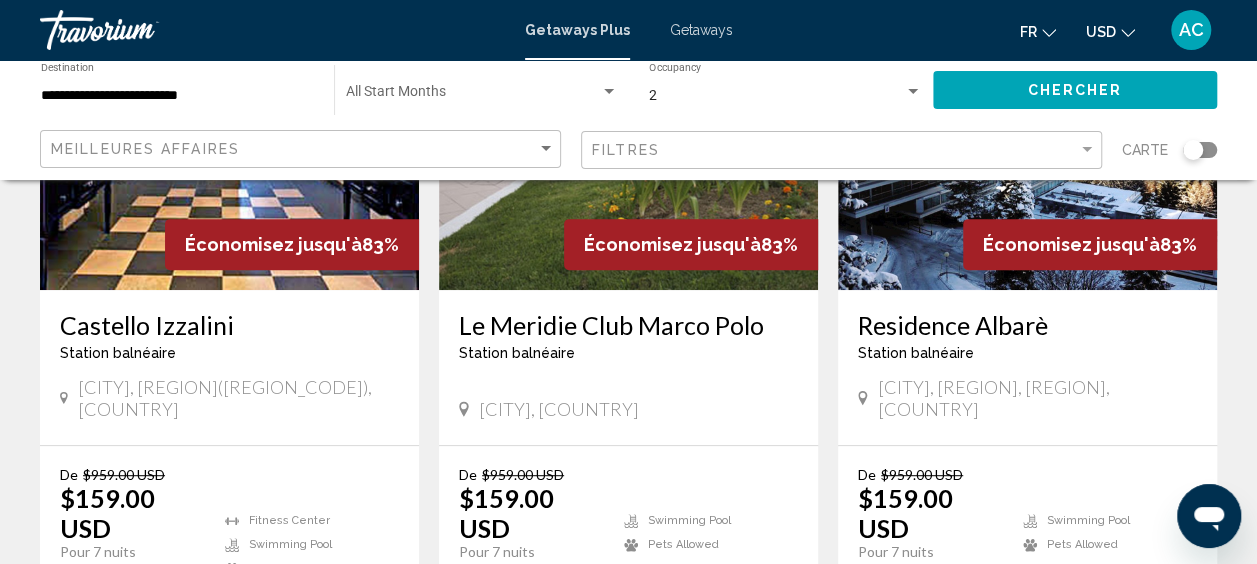click 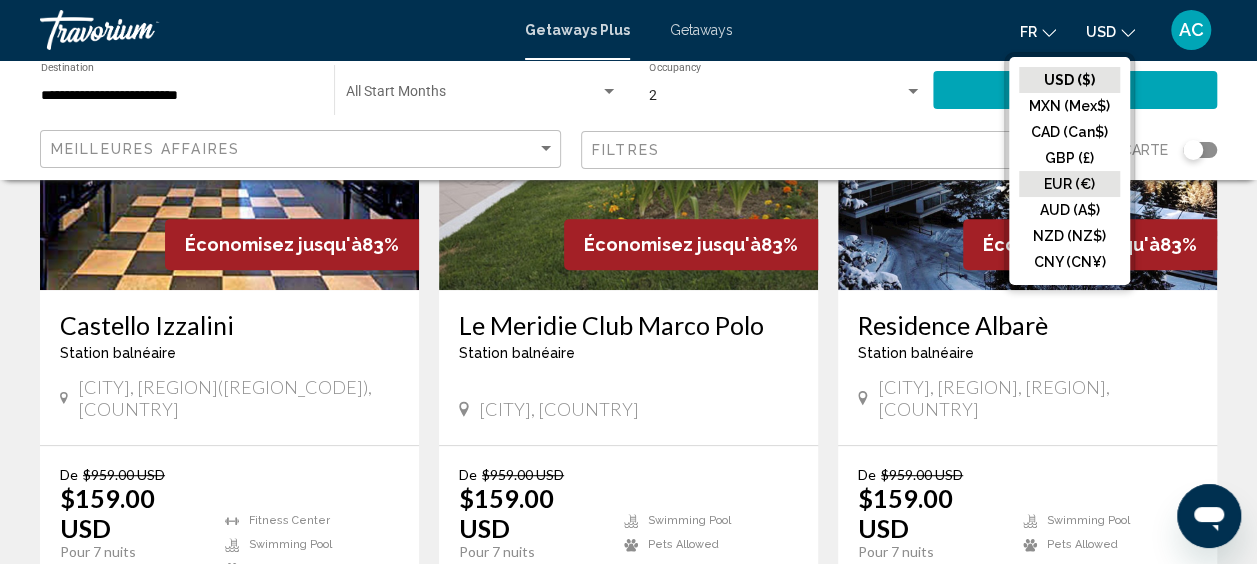 click on "EUR (€)" 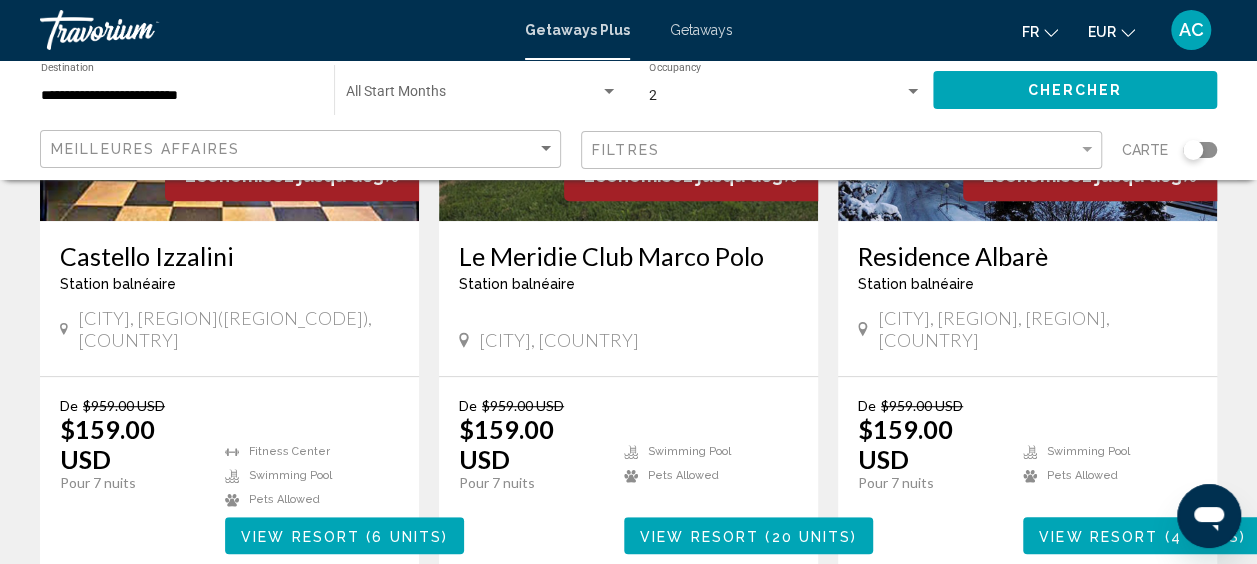 scroll, scrollTop: 400, scrollLeft: 0, axis: vertical 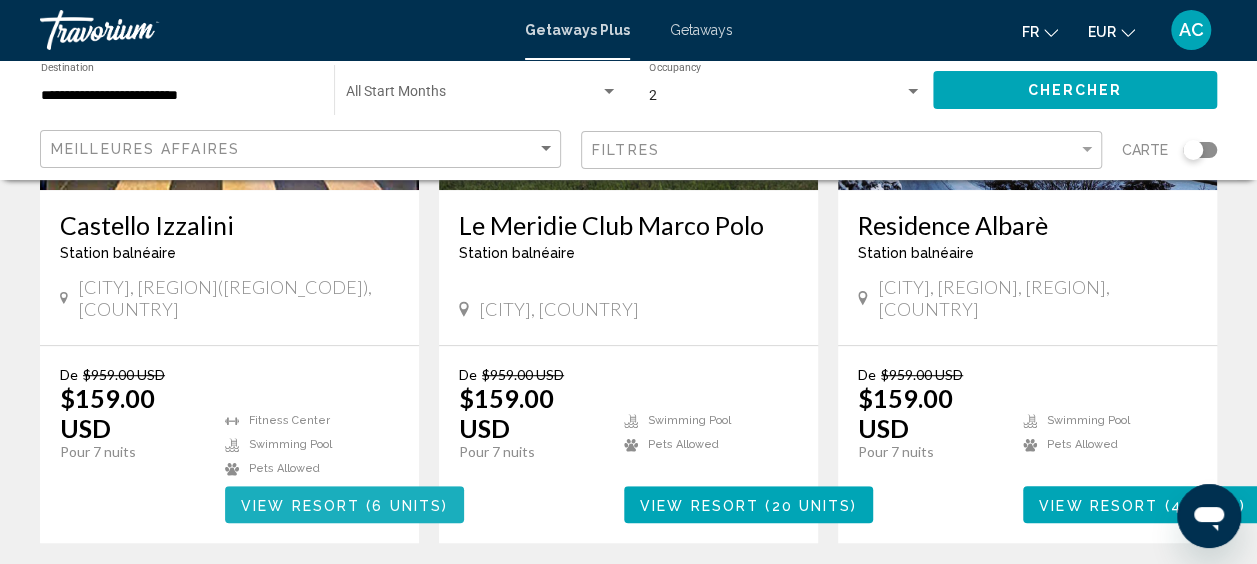 click on "View Resort" at bounding box center [300, 505] 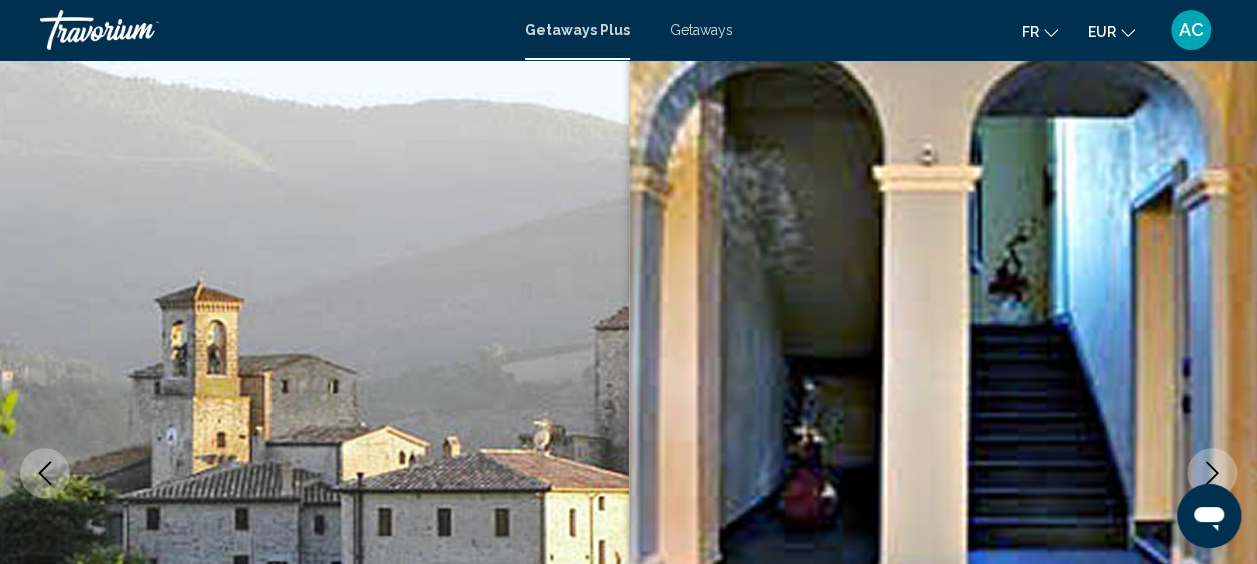 scroll, scrollTop: 0, scrollLeft: 0, axis: both 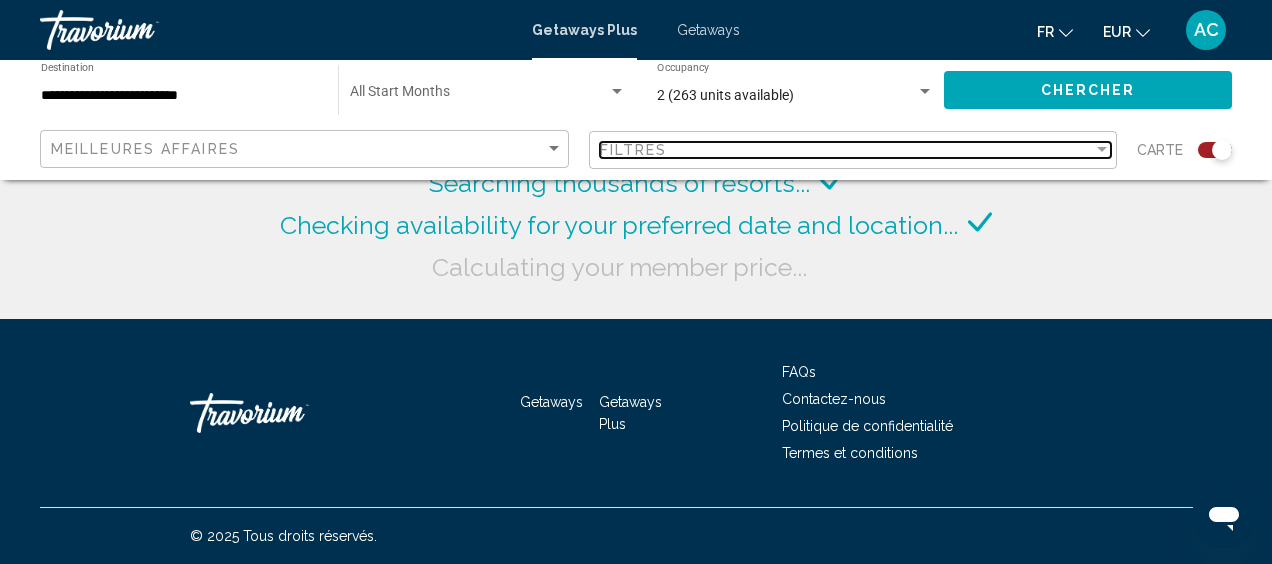 click at bounding box center [1102, 149] 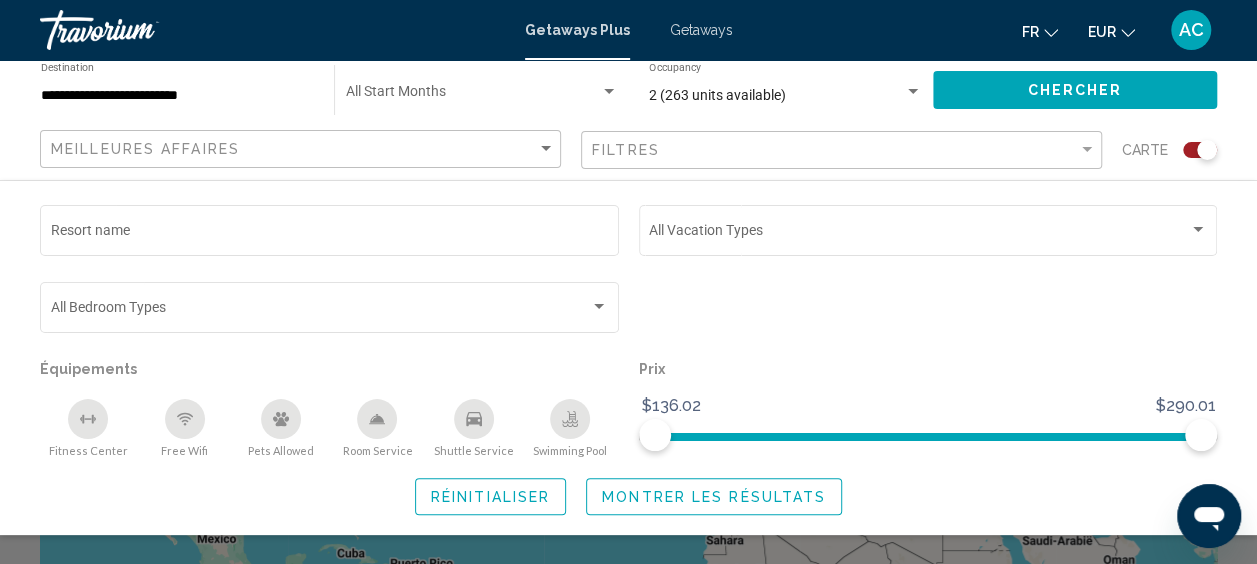 click 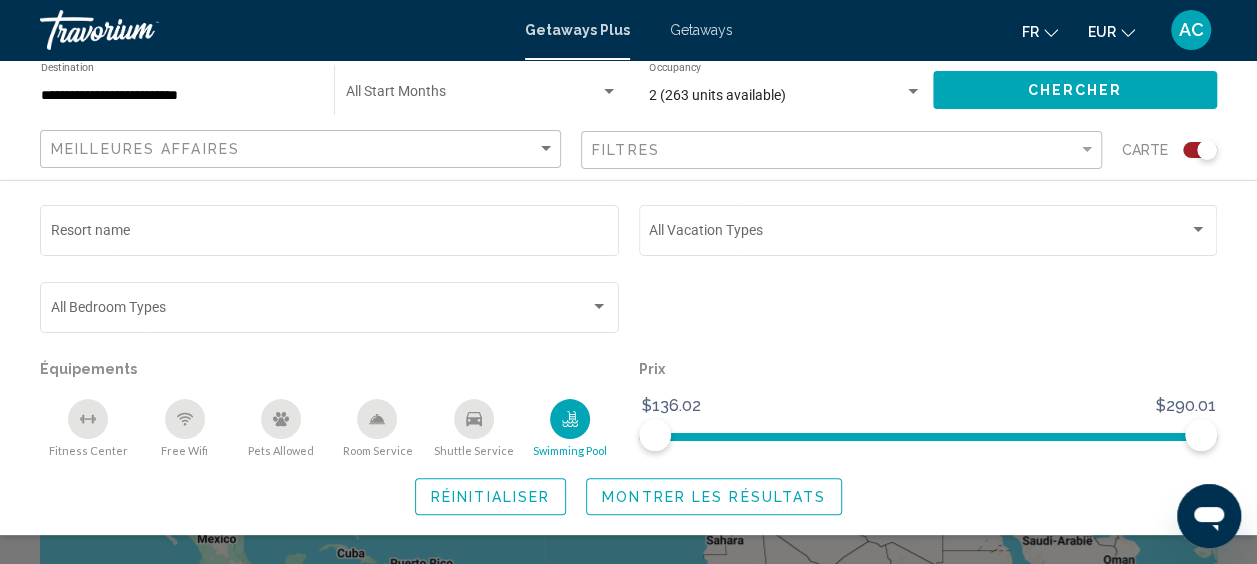 click 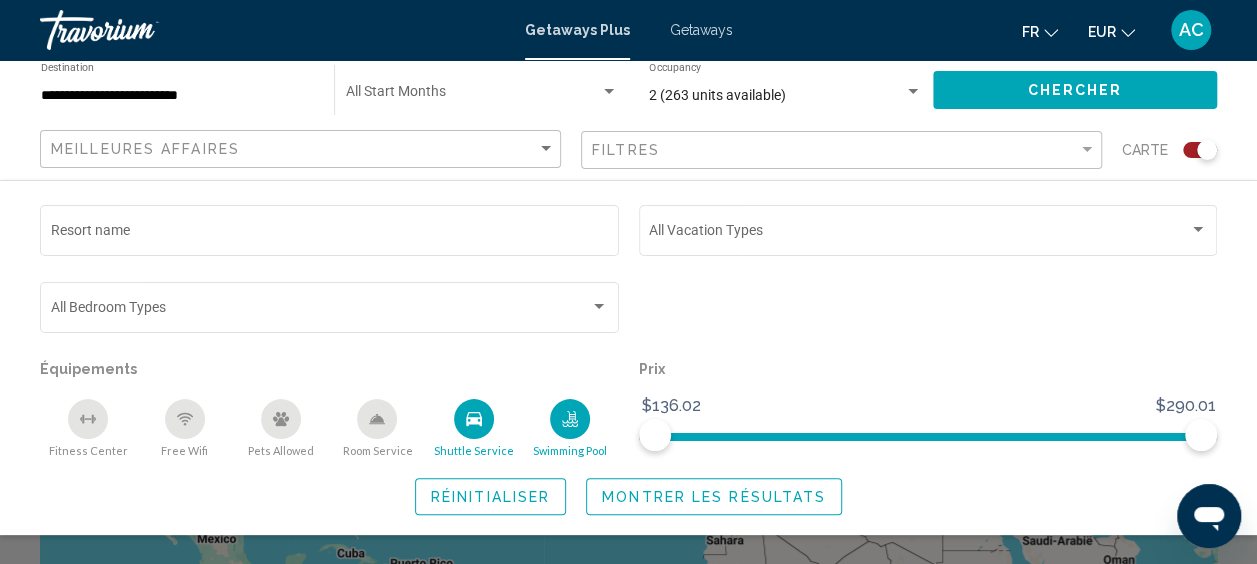 click 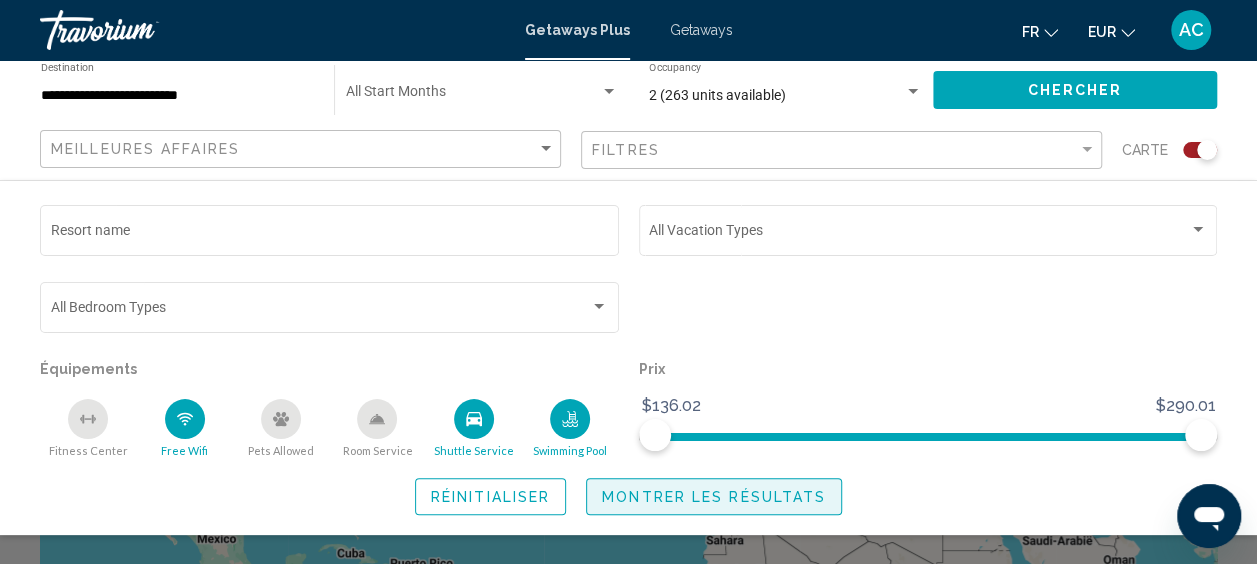 click on "Montrer les résultats" 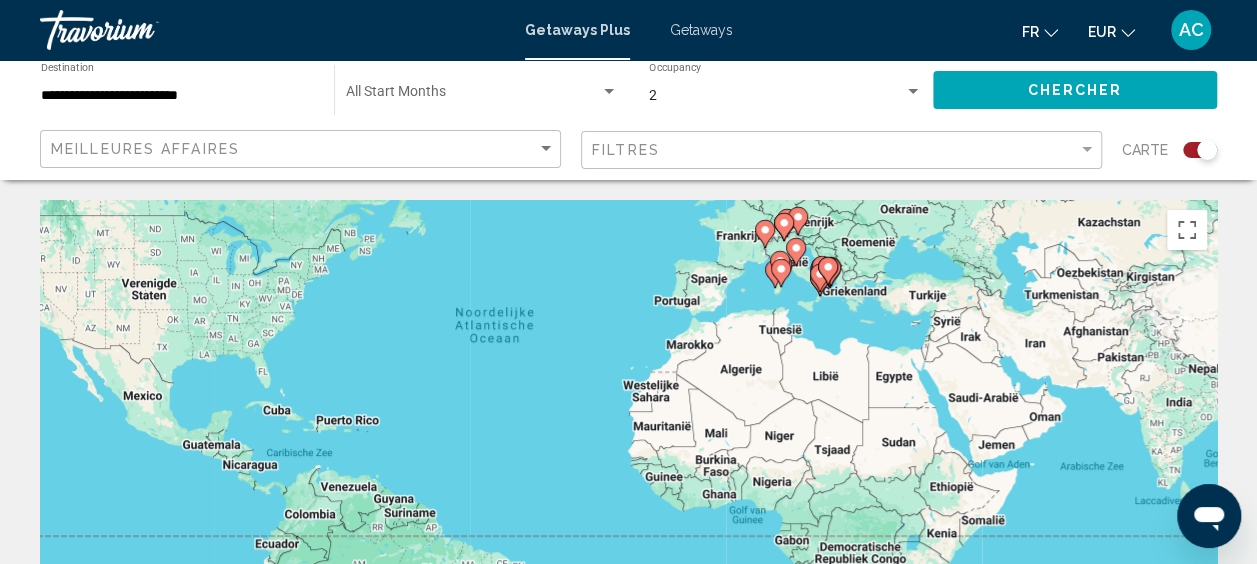drag, startPoint x: 553, startPoint y: 348, endPoint x: 518, endPoint y: 274, distance: 81.859634 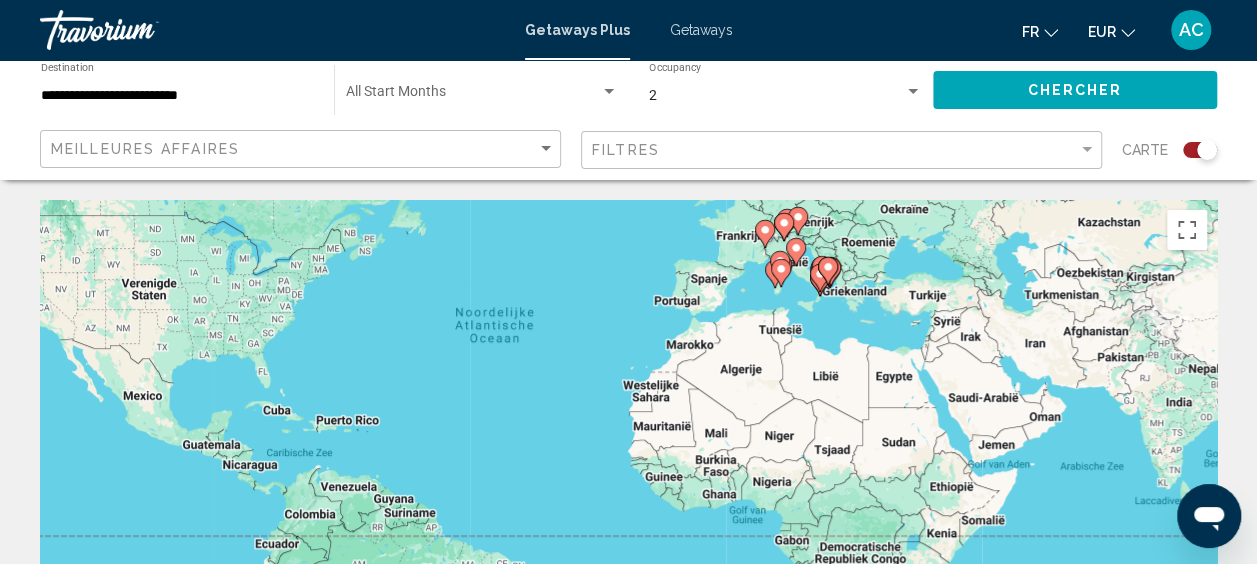 click at bounding box center [781, 273] 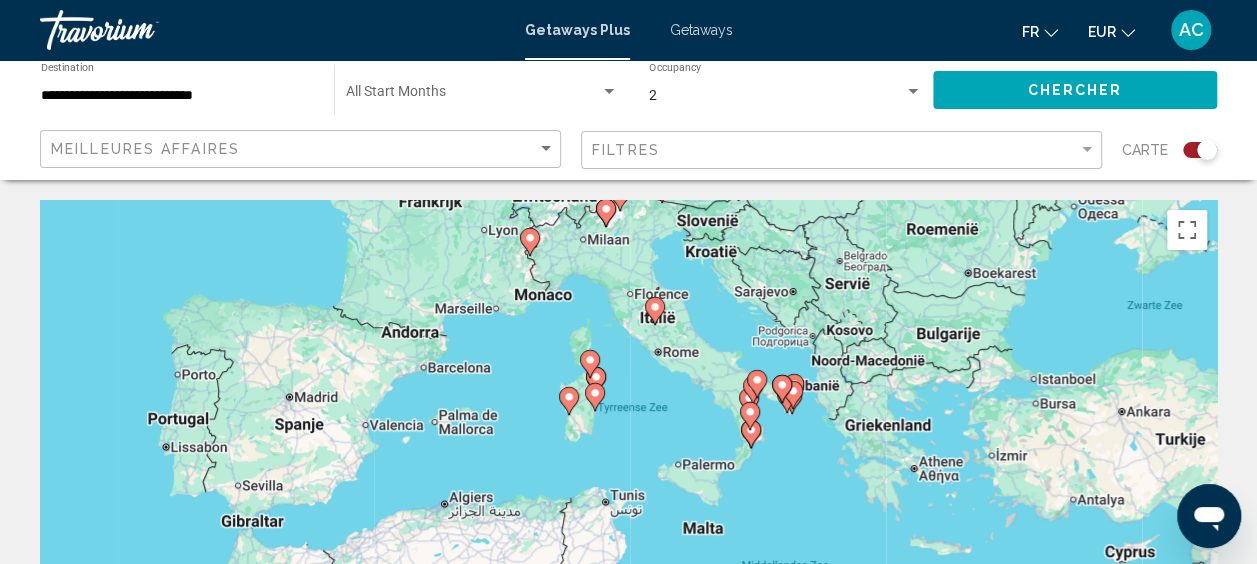 drag, startPoint x: 680, startPoint y: 504, endPoint x: 646, endPoint y: 414, distance: 96.20811 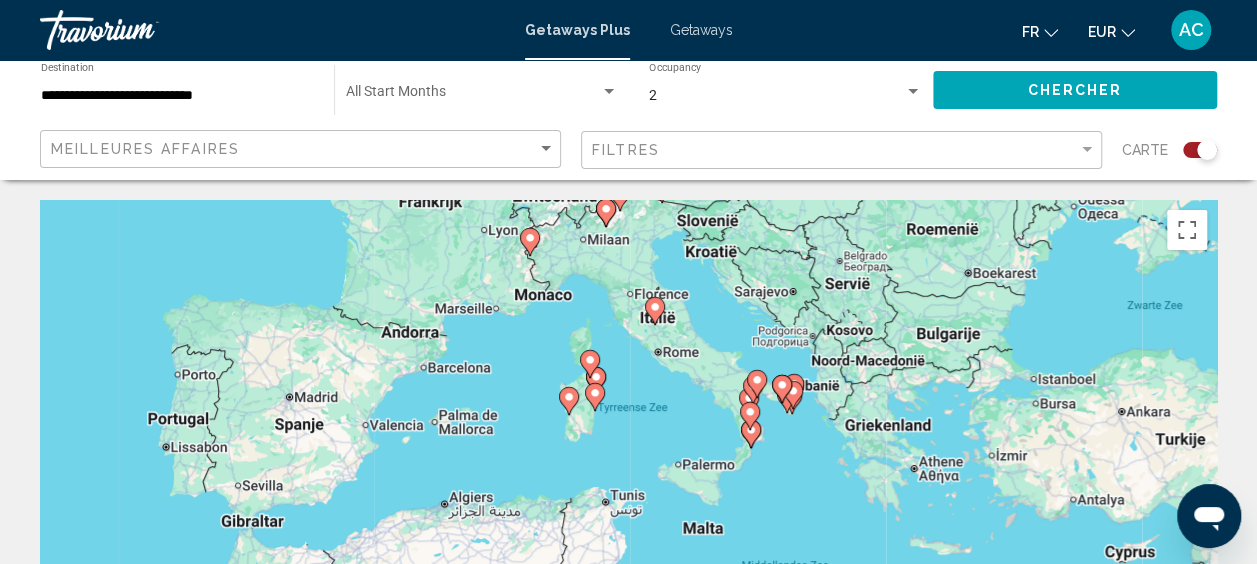 click 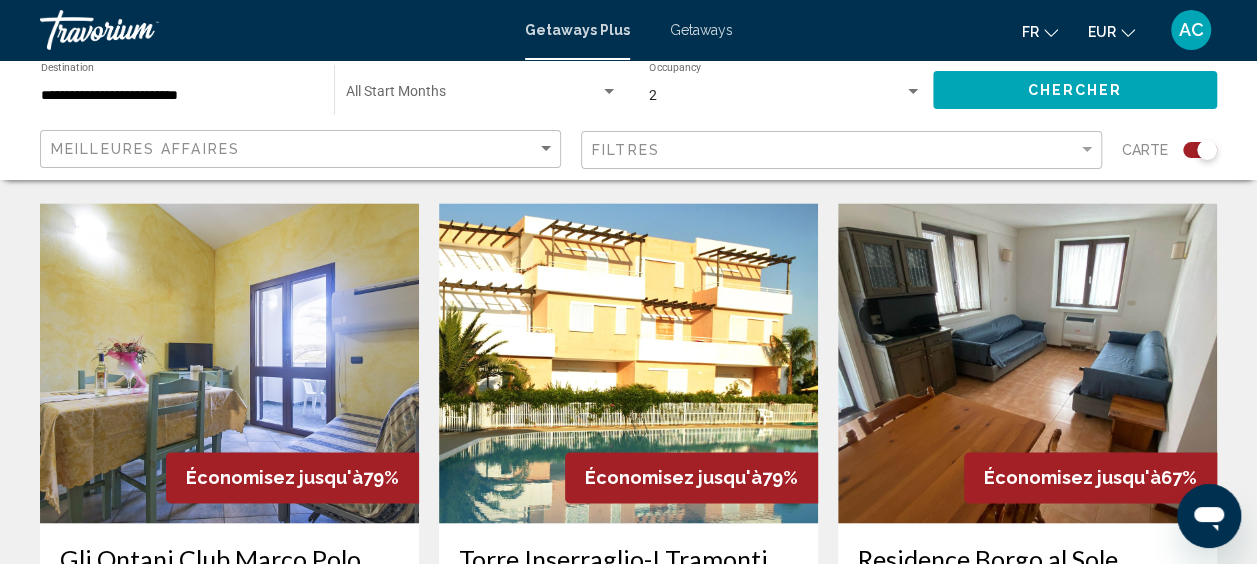 scroll, scrollTop: 1400, scrollLeft: 0, axis: vertical 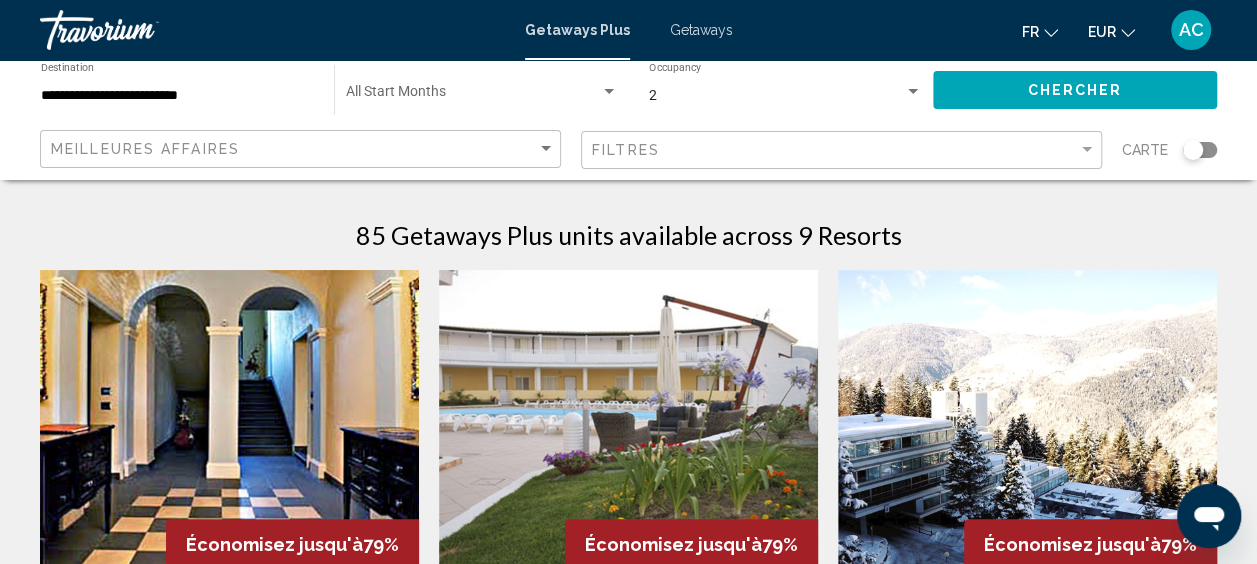 click on "Filtres" 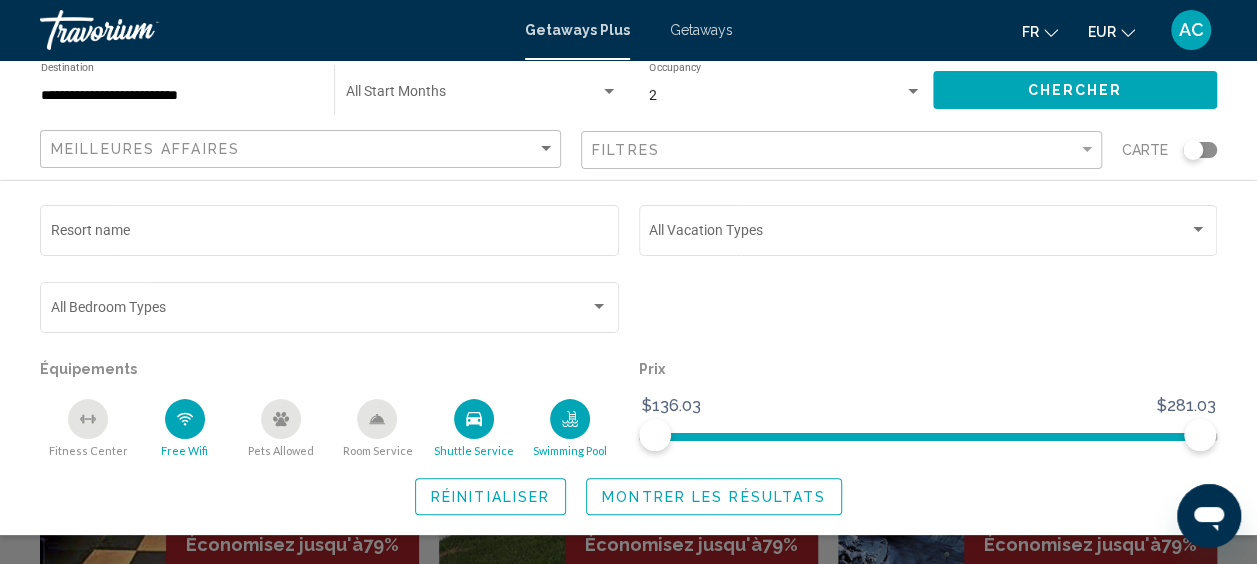 click 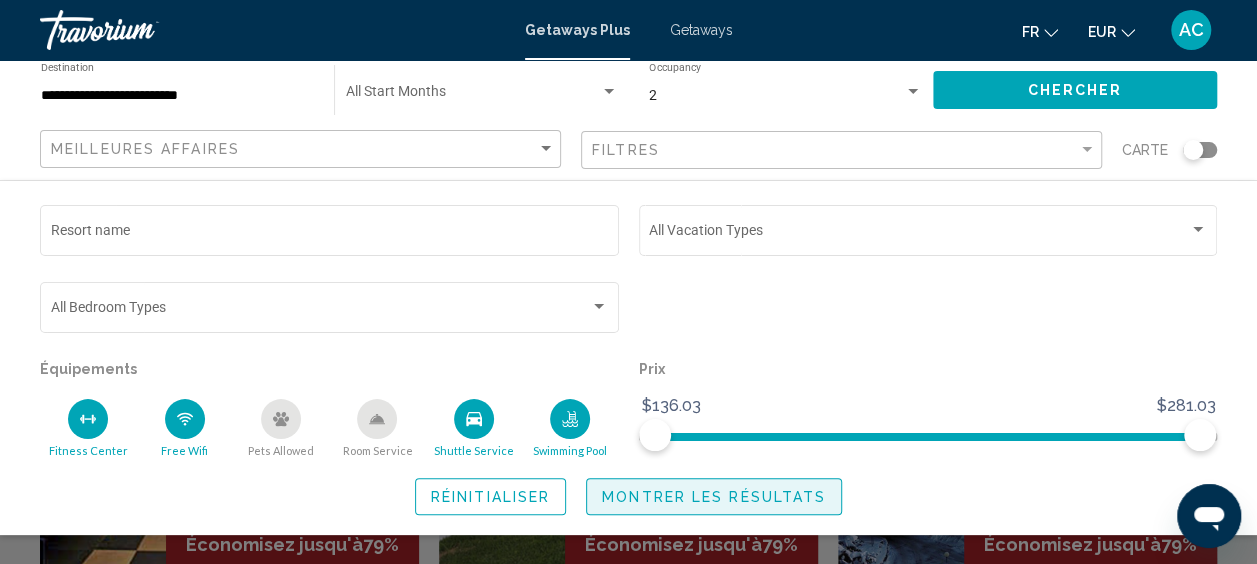 click on "Montrer les résultats" 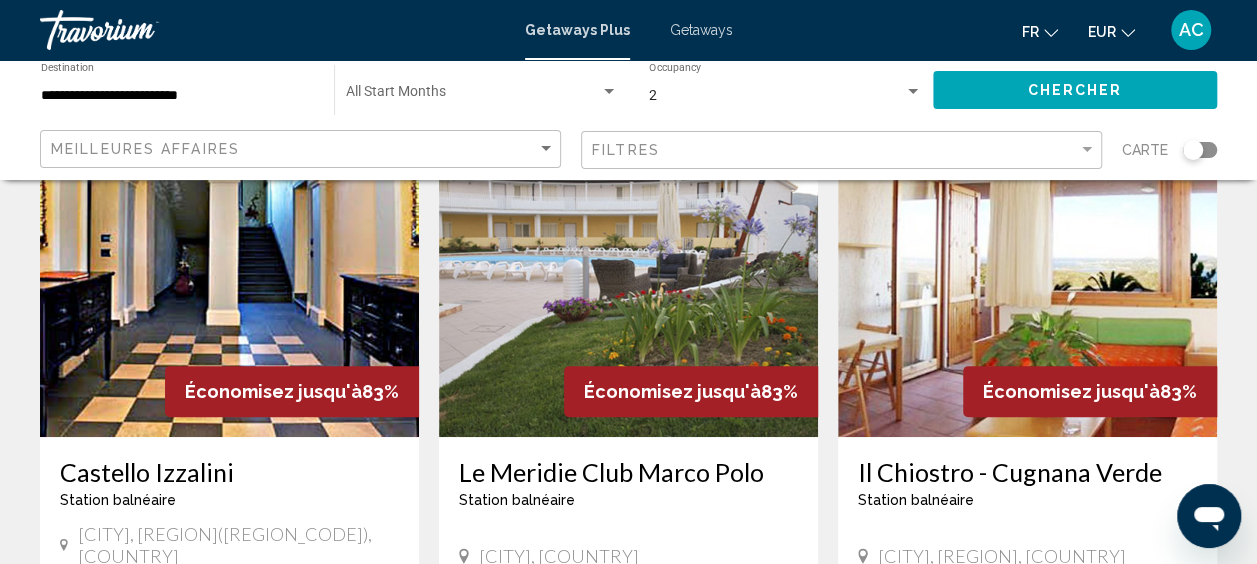 scroll, scrollTop: 200, scrollLeft: 0, axis: vertical 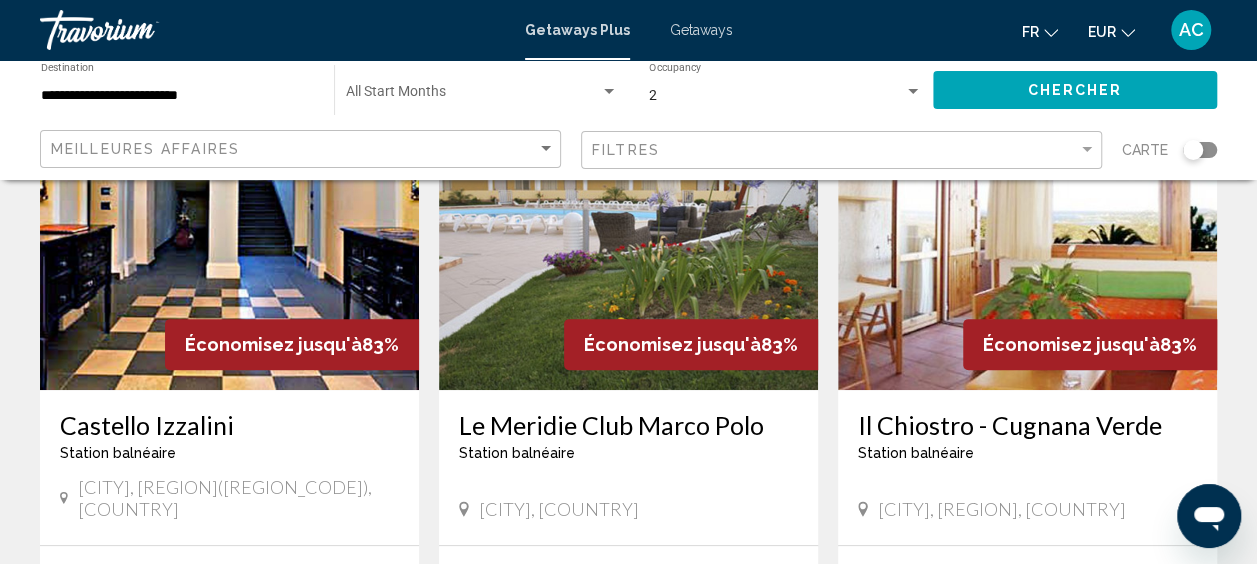 click at bounding box center (229, 230) 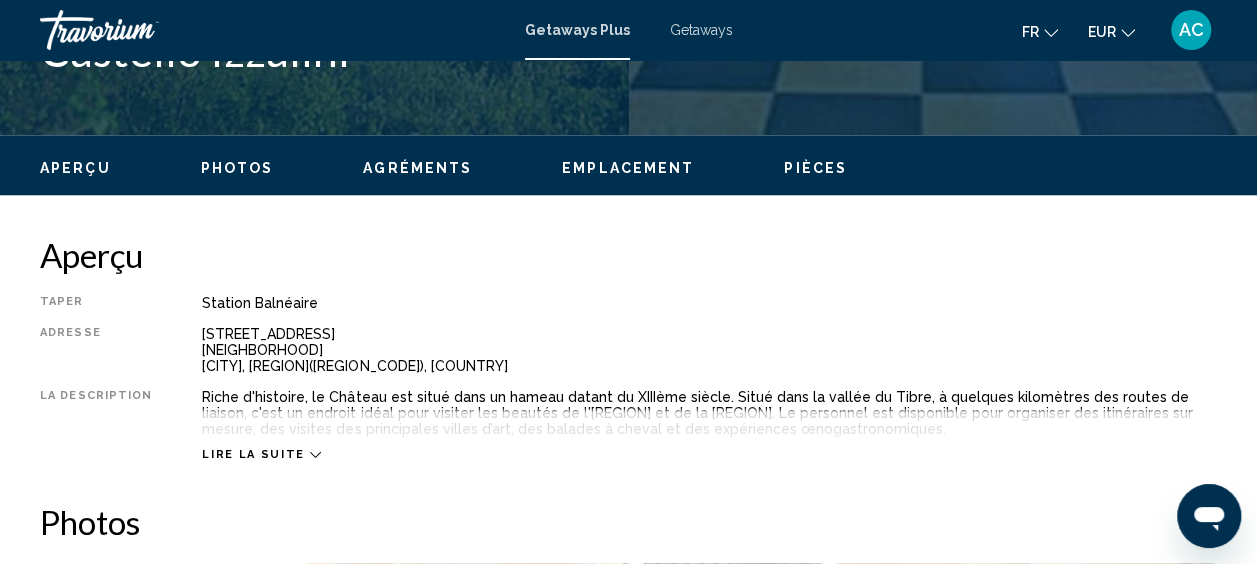 scroll, scrollTop: 1052, scrollLeft: 0, axis: vertical 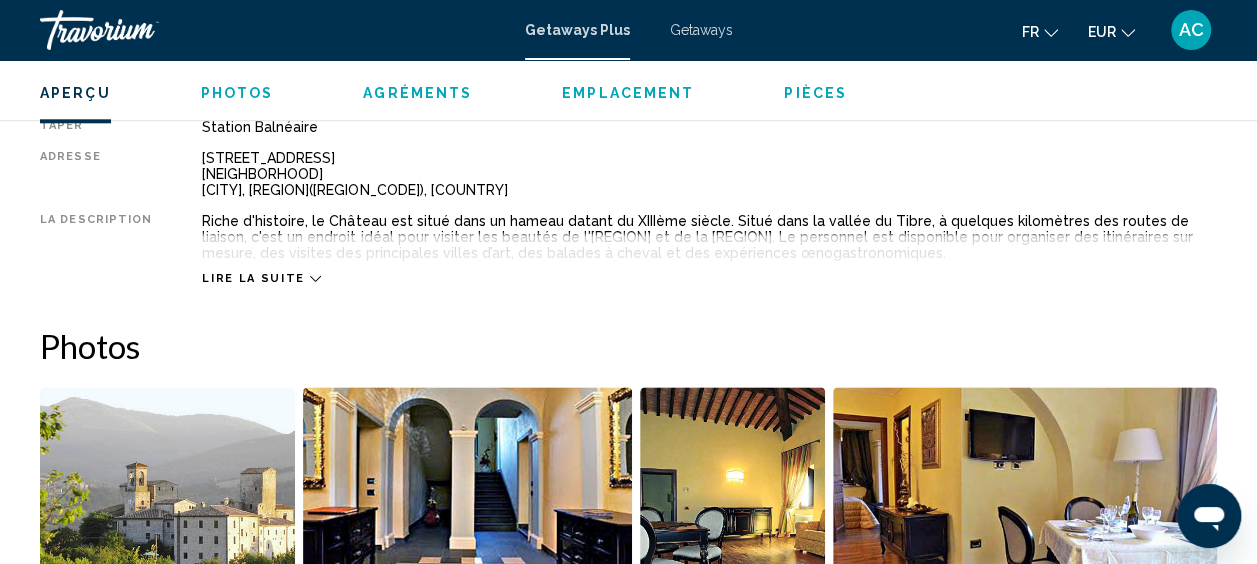 click on "Lire la suite" at bounding box center (253, 278) 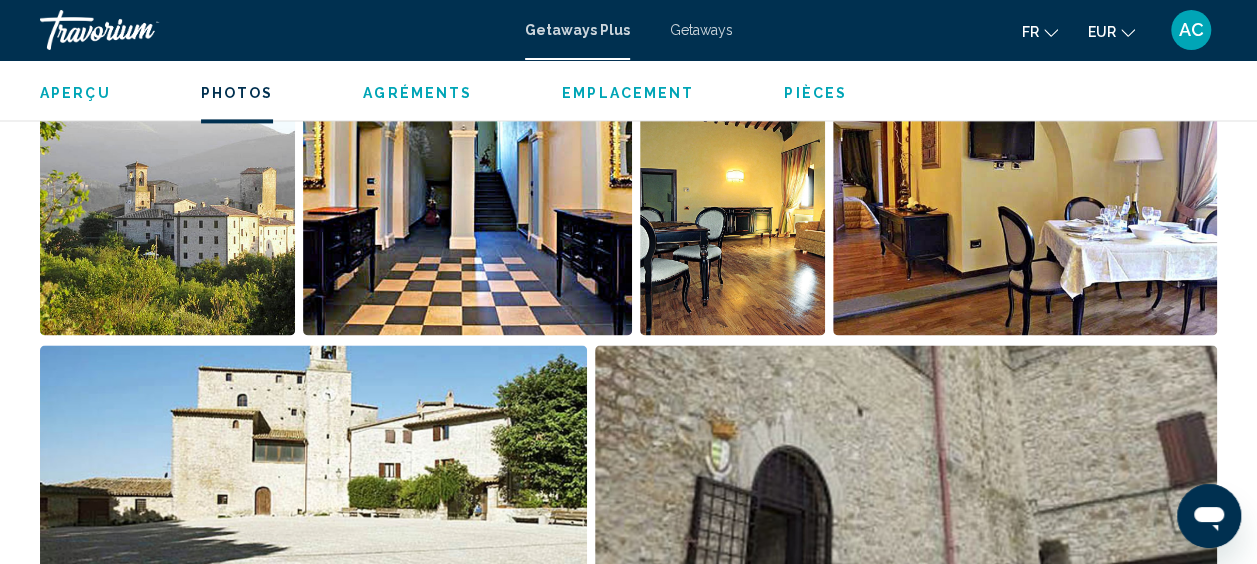 scroll, scrollTop: 1152, scrollLeft: 0, axis: vertical 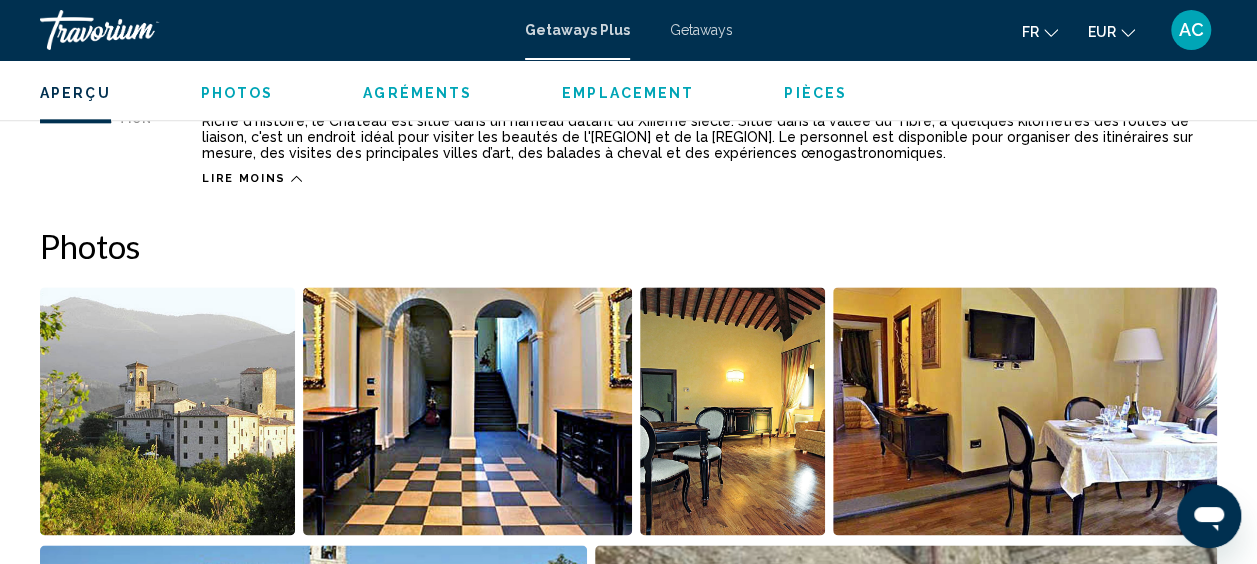 click at bounding box center (167, 411) 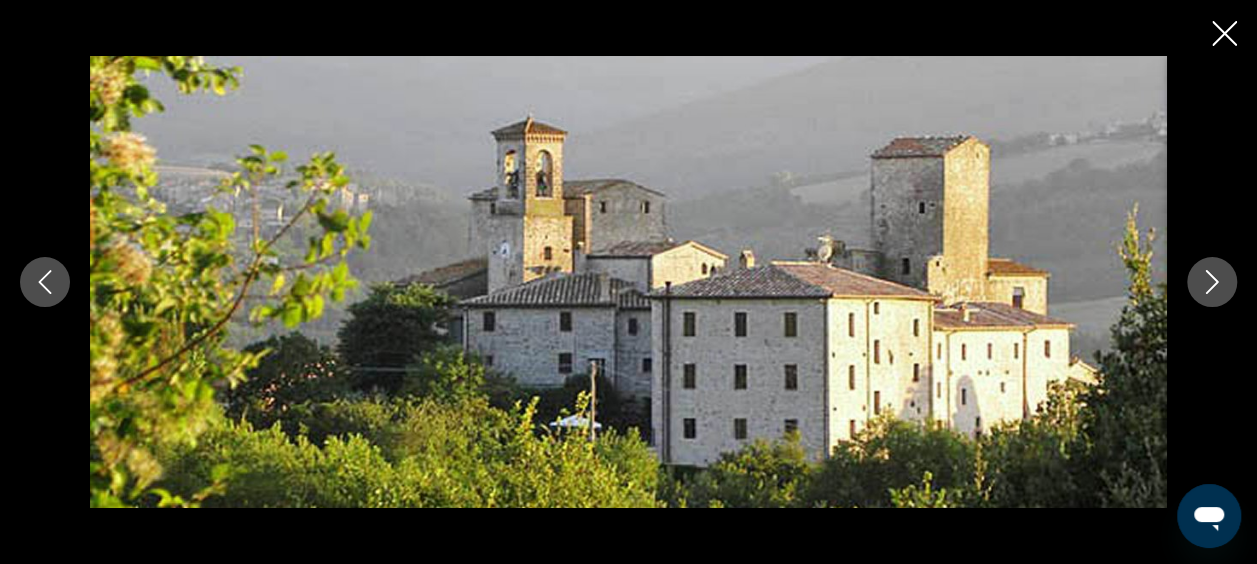 click 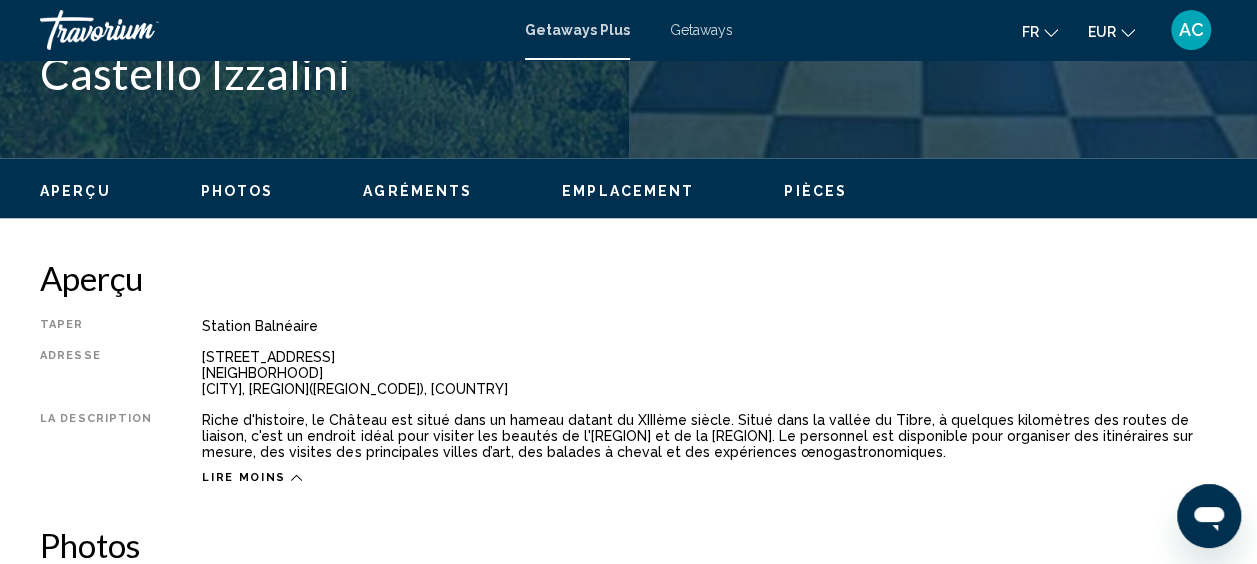 scroll, scrollTop: 552, scrollLeft: 0, axis: vertical 